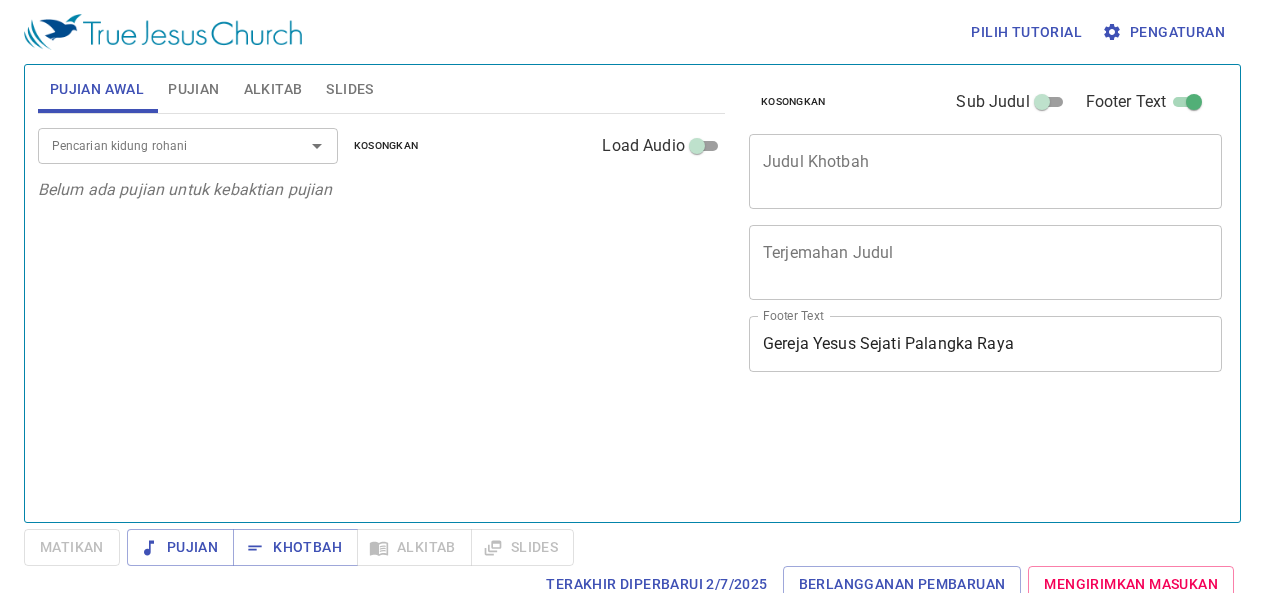 scroll, scrollTop: 0, scrollLeft: 0, axis: both 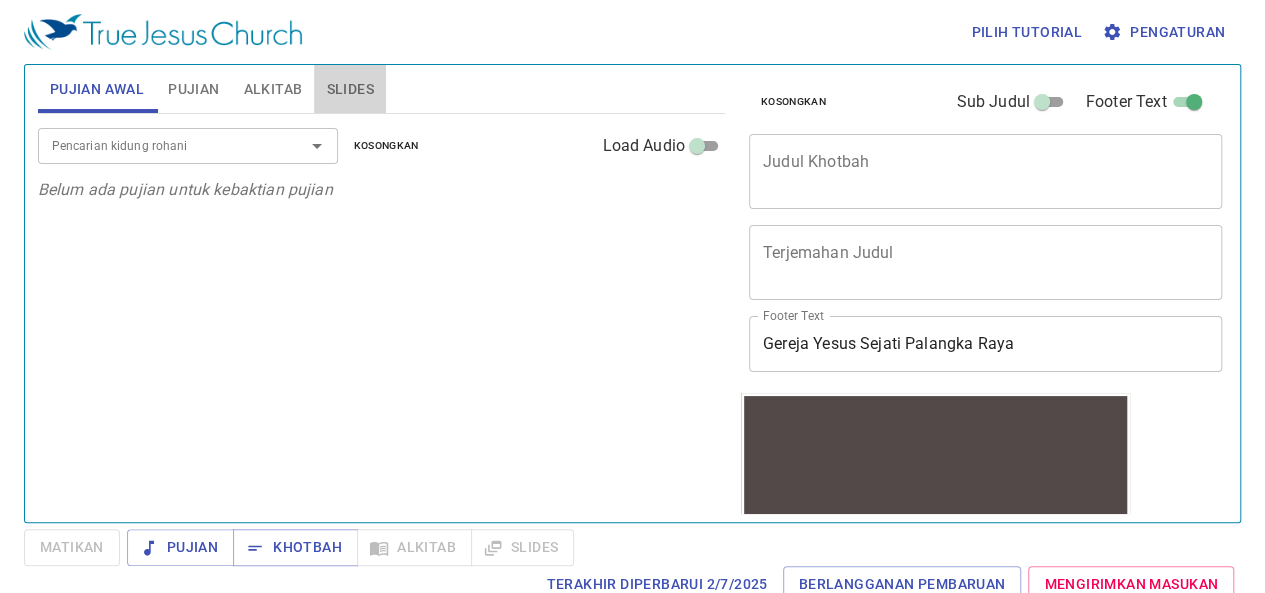 click on "Slides" at bounding box center [349, 89] 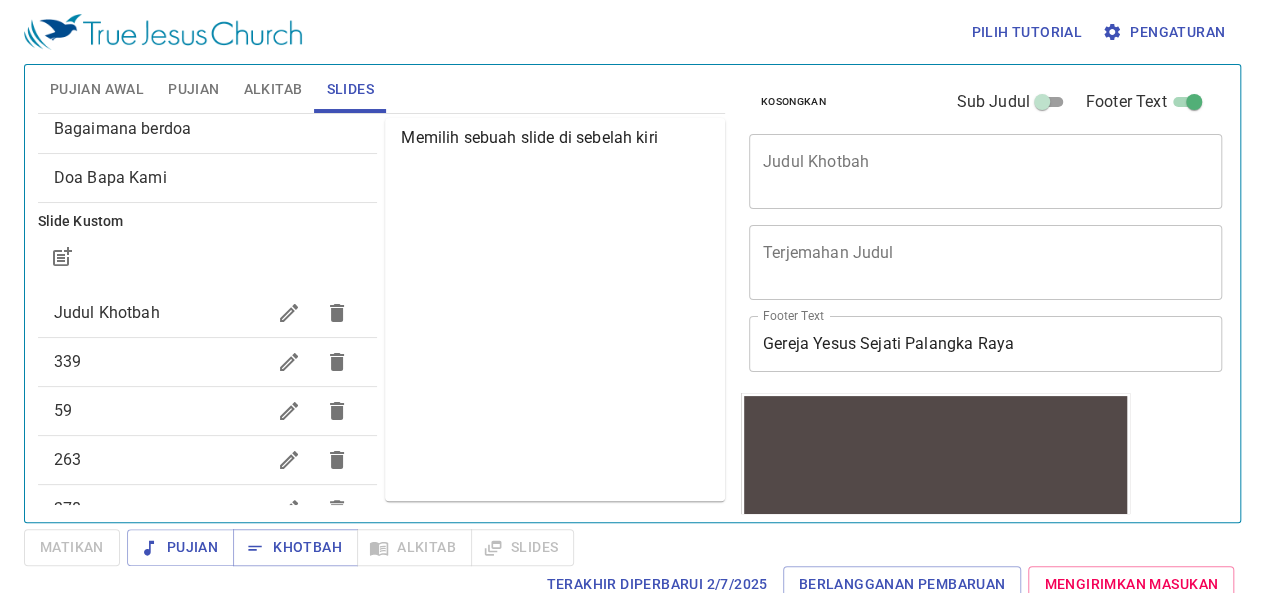 scroll, scrollTop: 106, scrollLeft: 0, axis: vertical 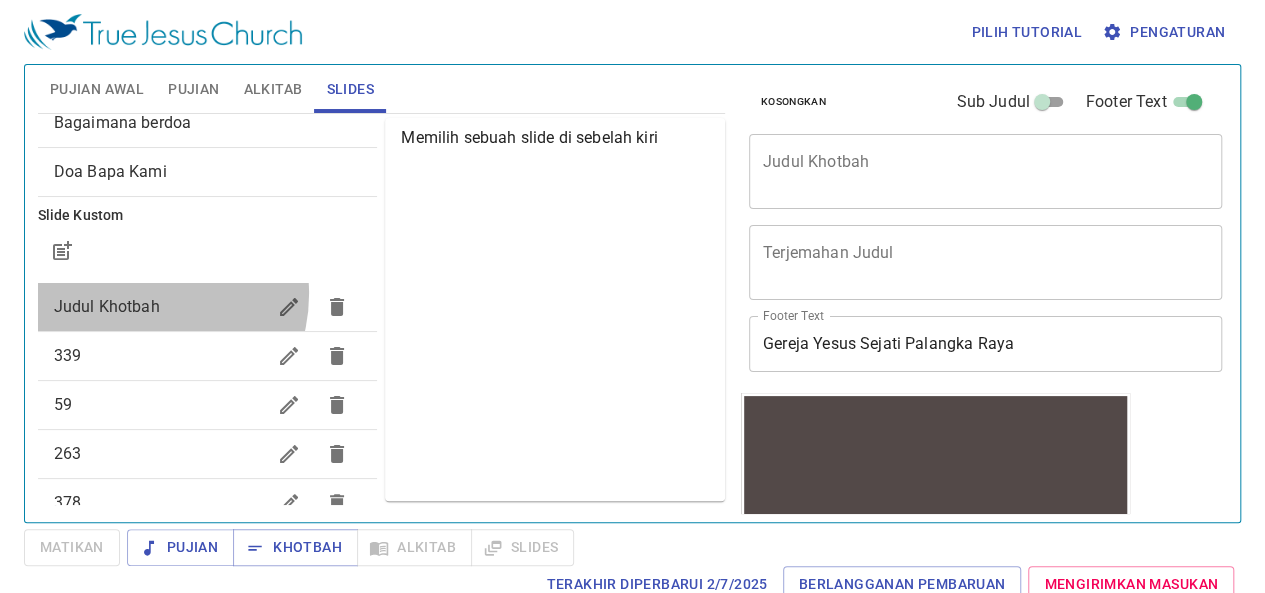 click on "Judul Khotbah" at bounding box center [208, 307] 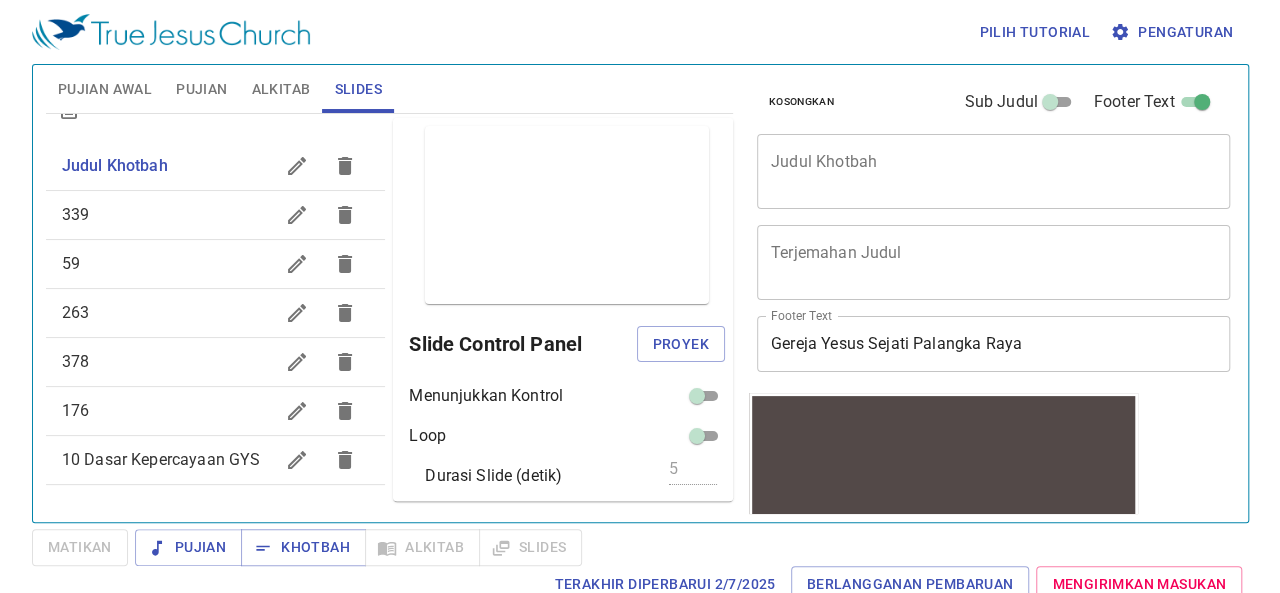 scroll, scrollTop: 270, scrollLeft: 0, axis: vertical 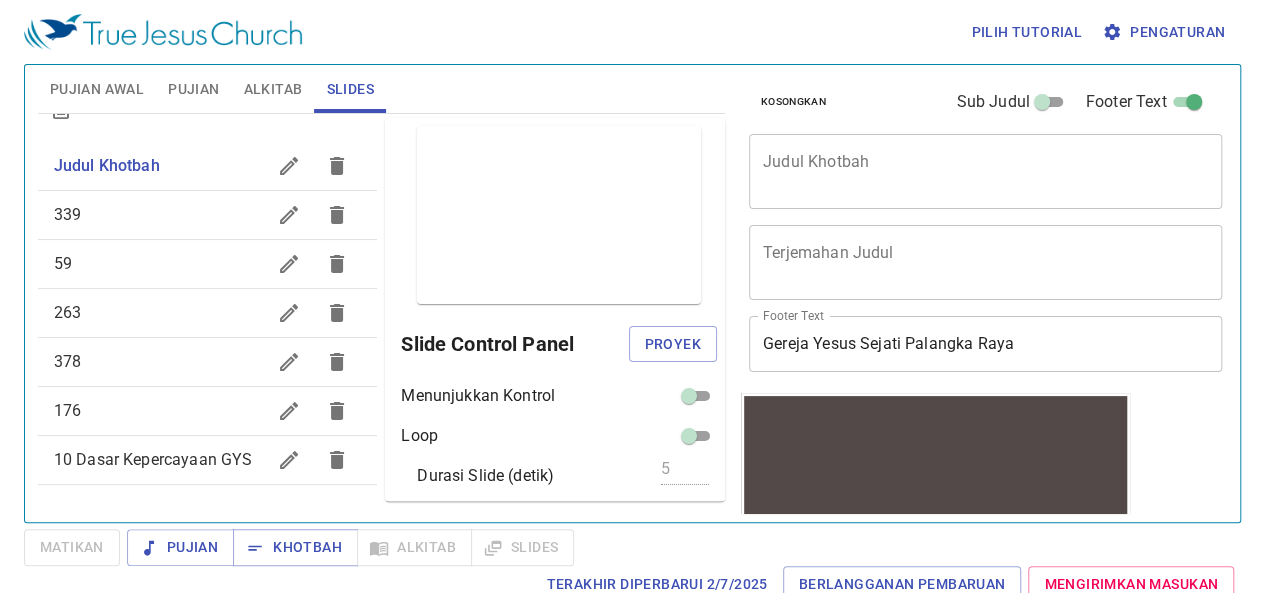 click on "339" at bounding box center (160, 215) 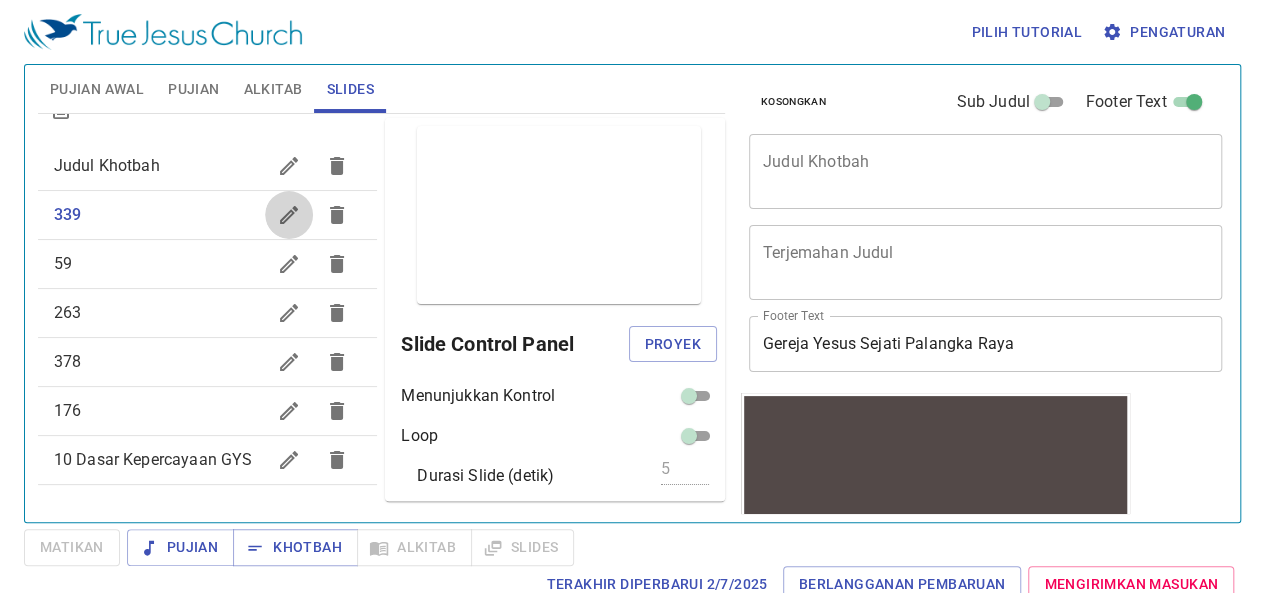 click 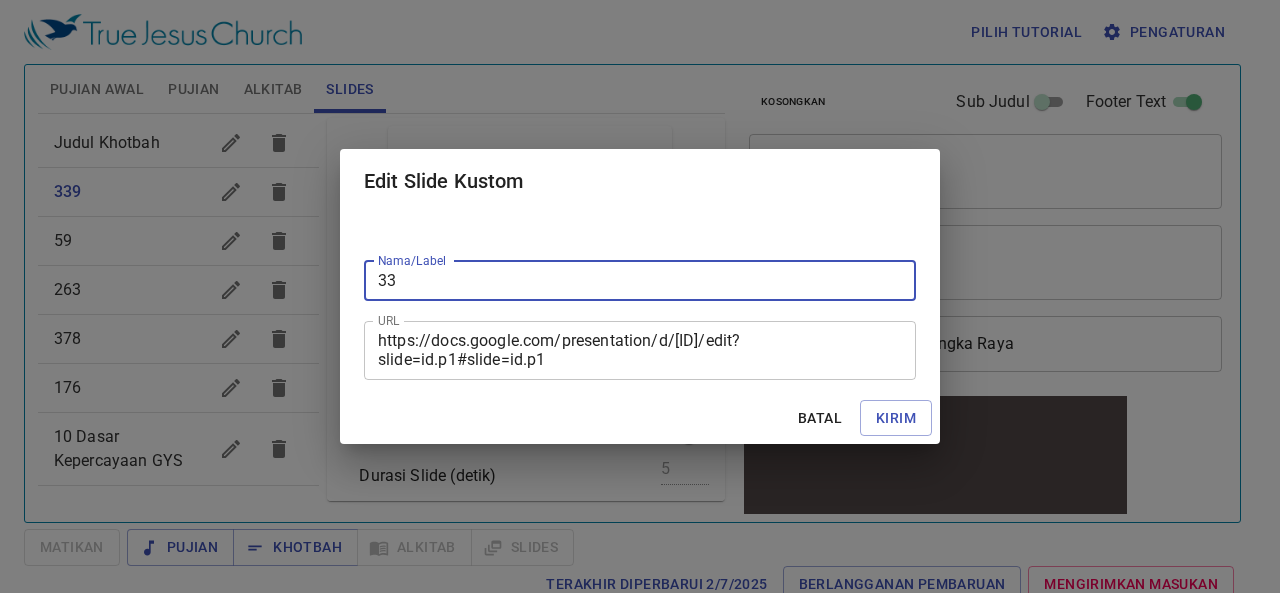 type on "3" 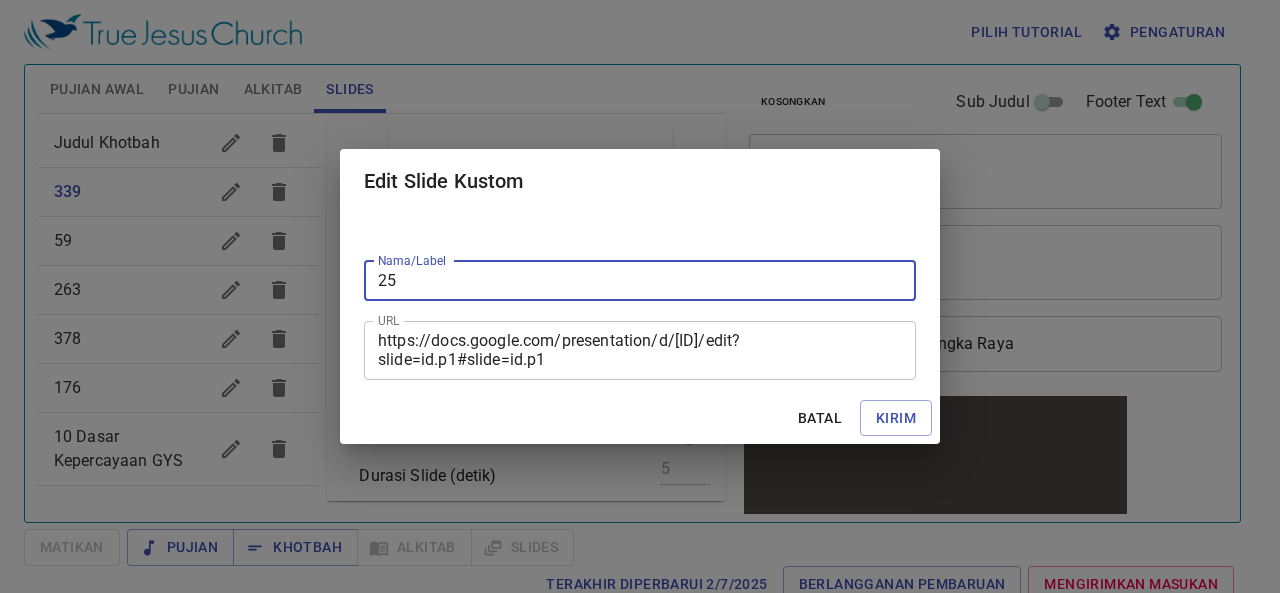 type on "25" 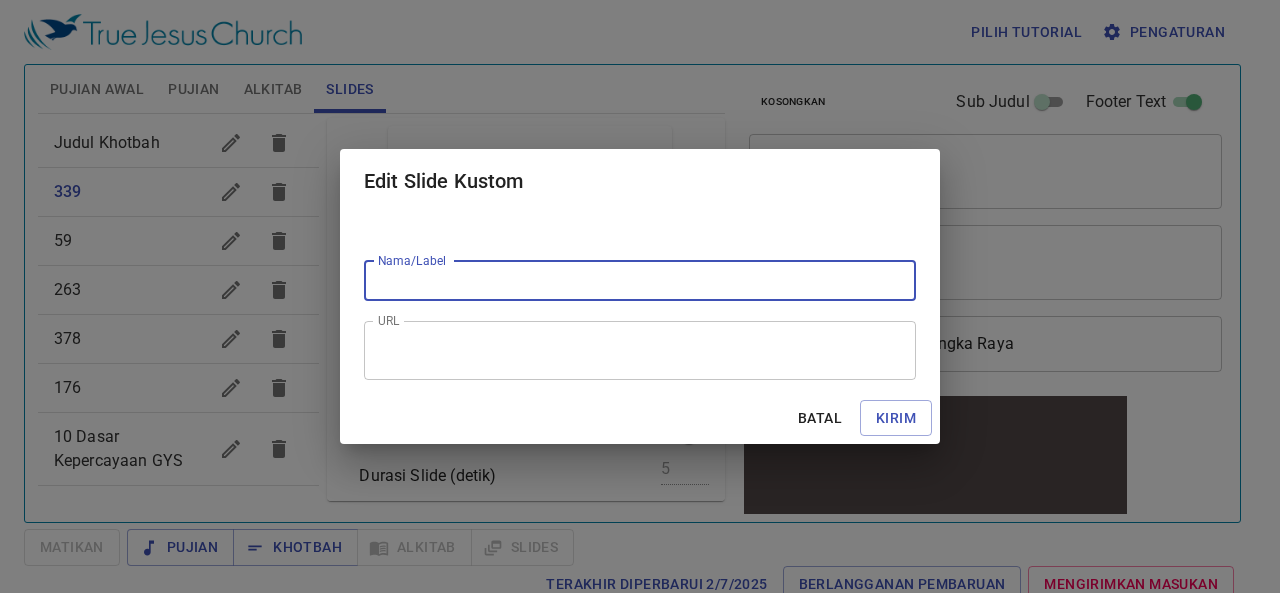type 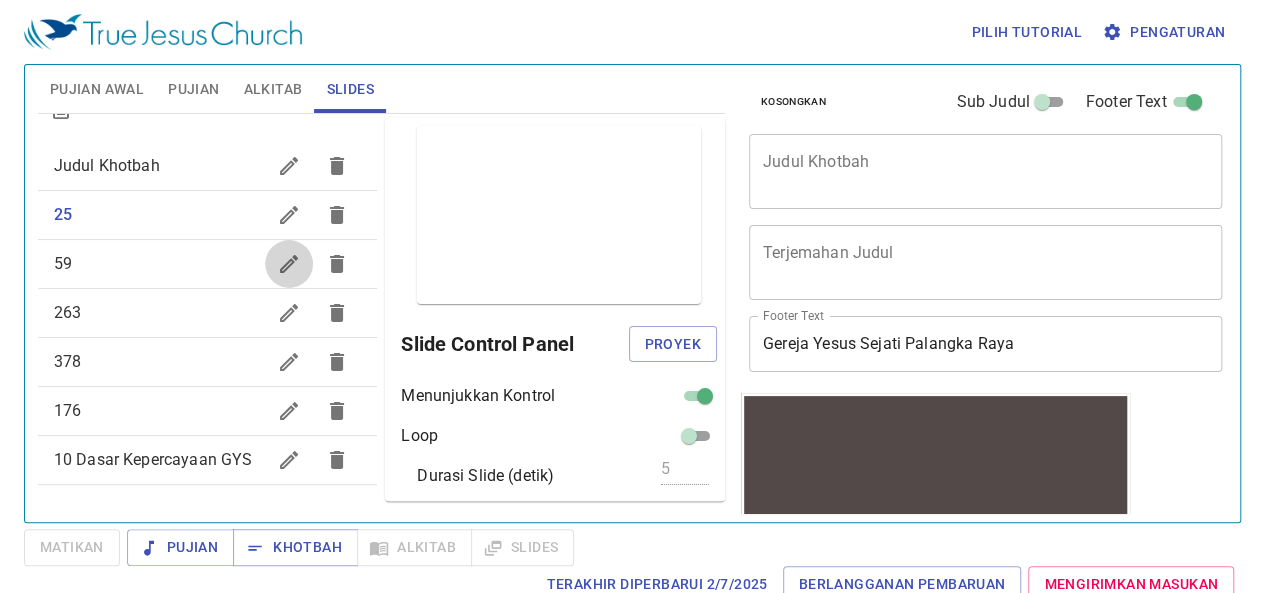 click 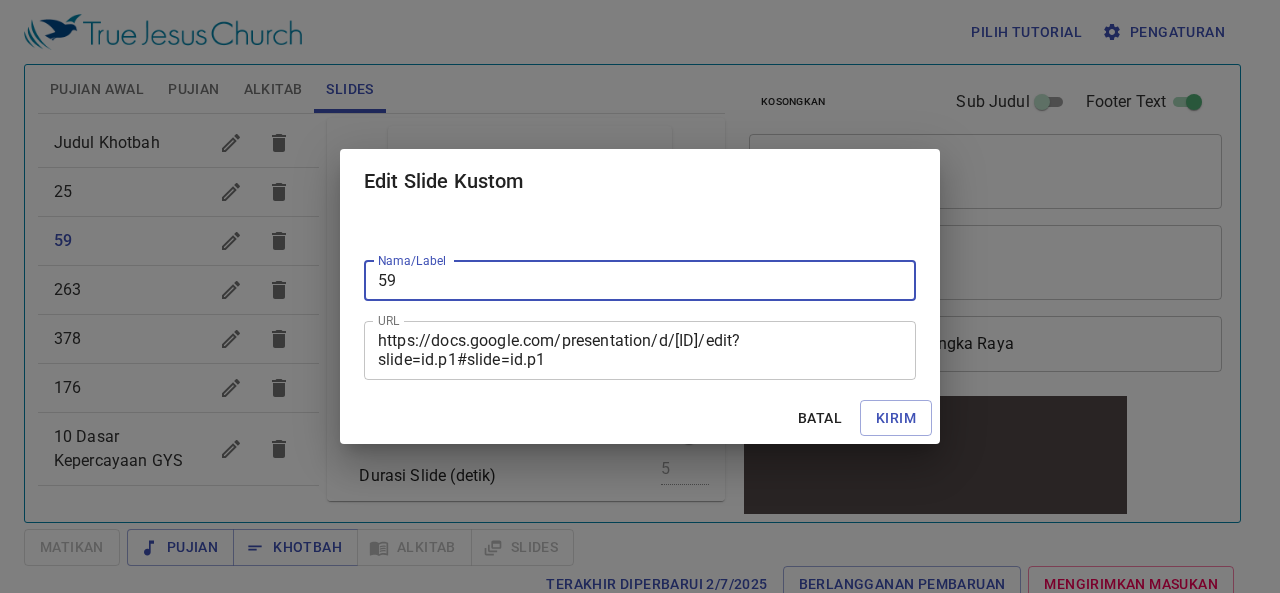 type on "5" 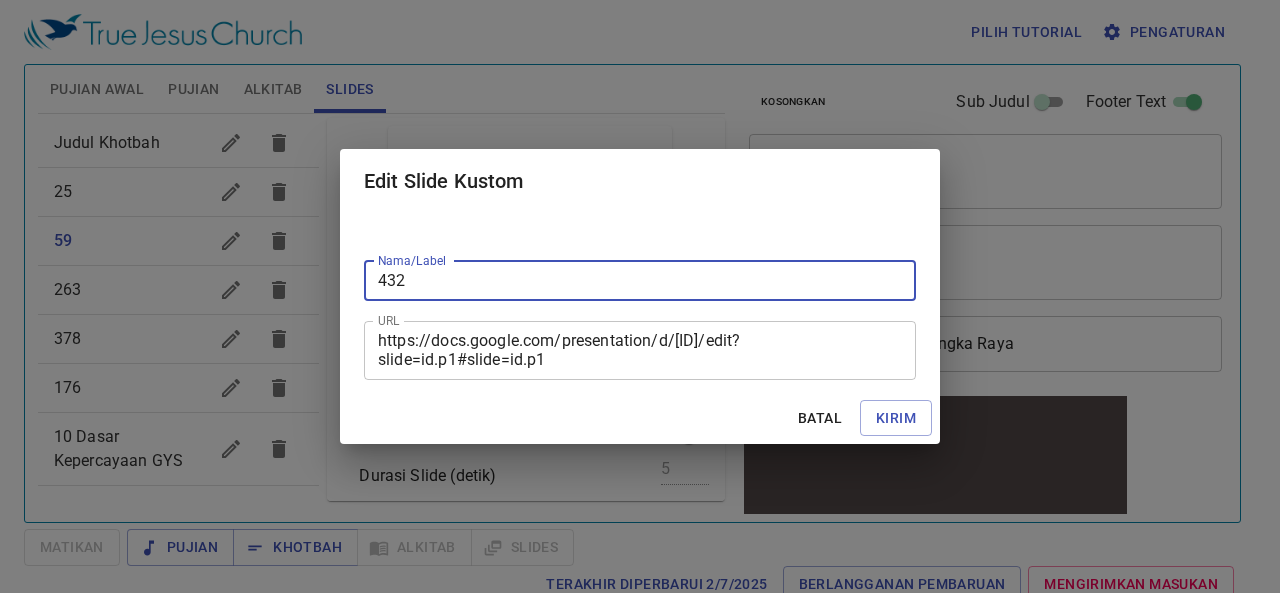 type on "432" 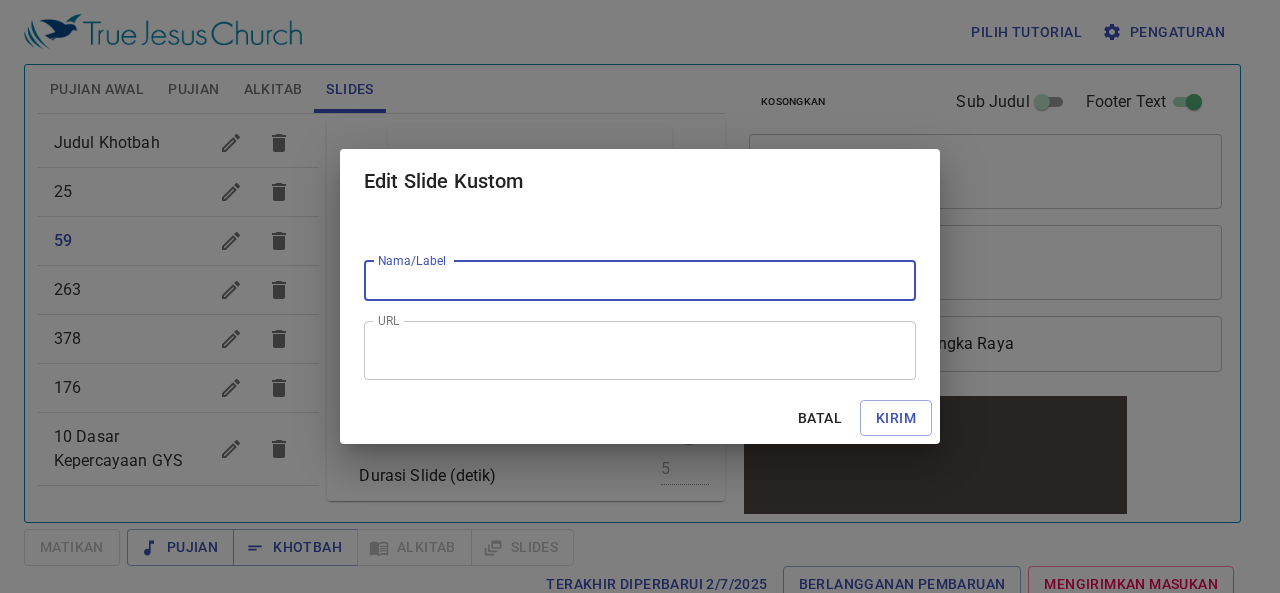 type 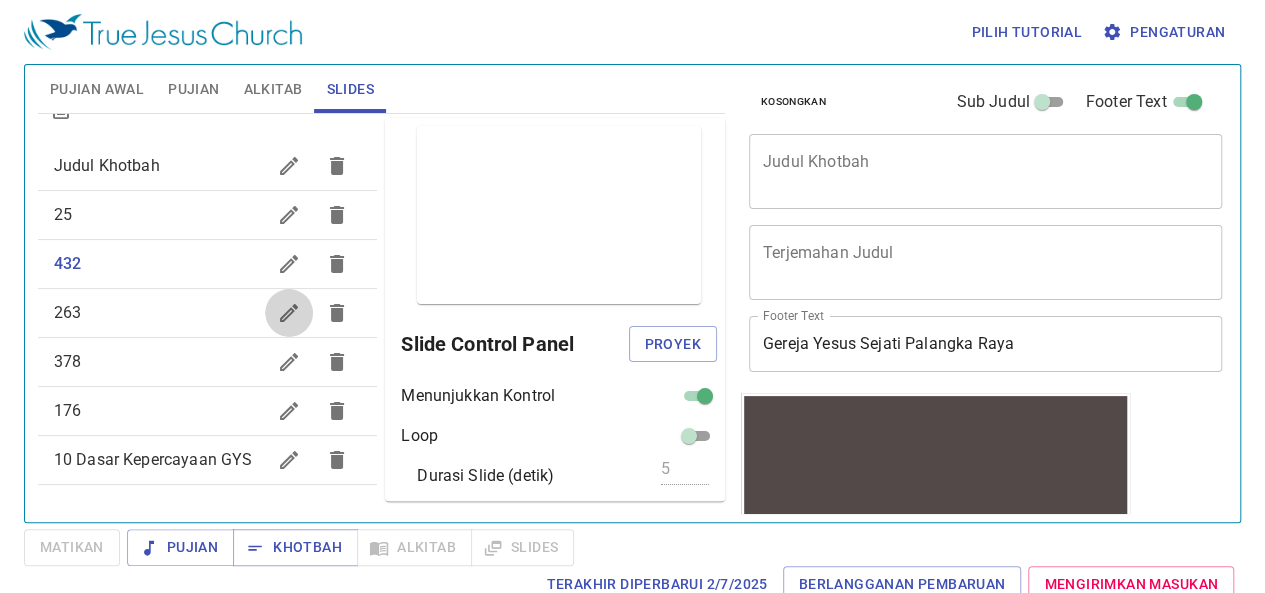 click 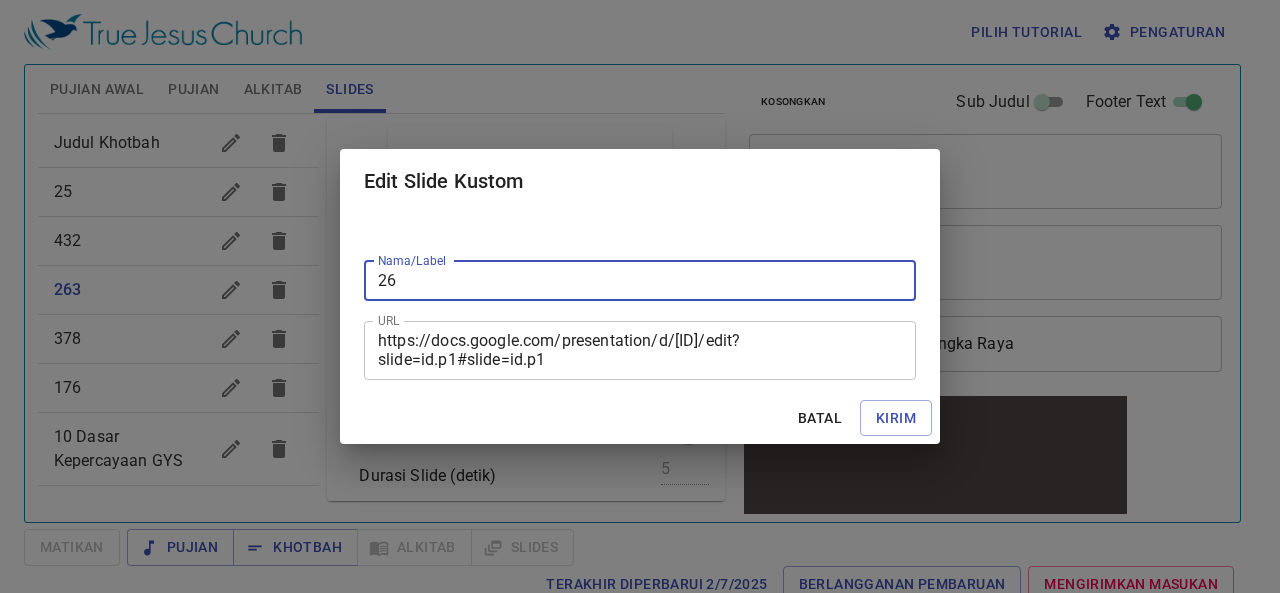 type on "2" 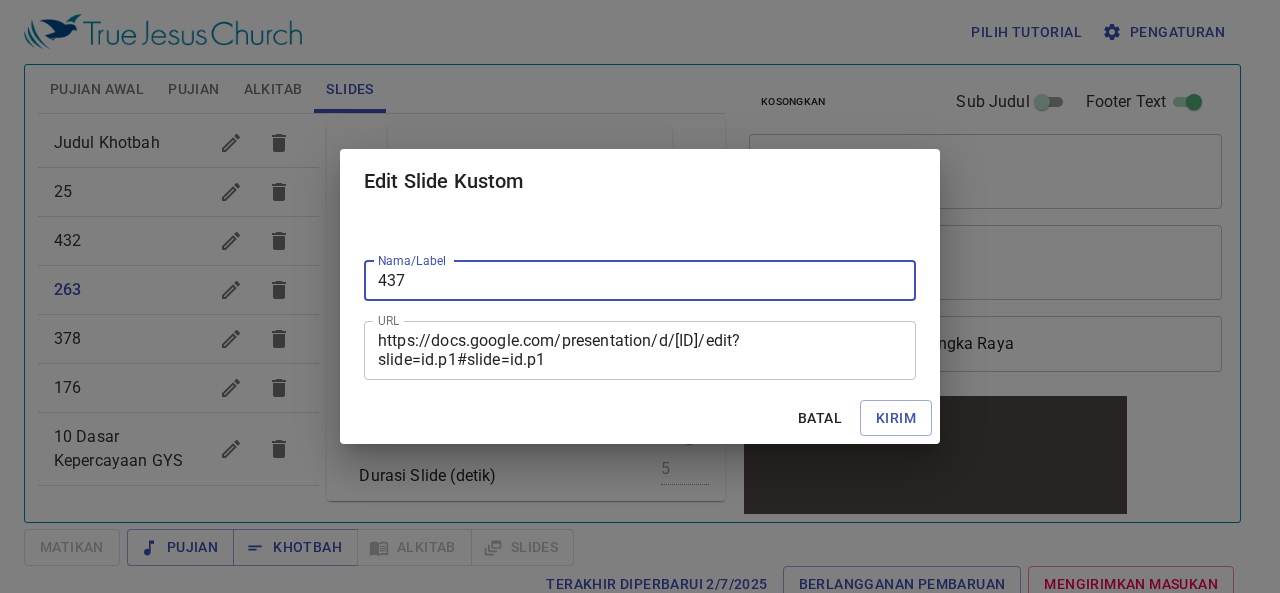 type on "437" 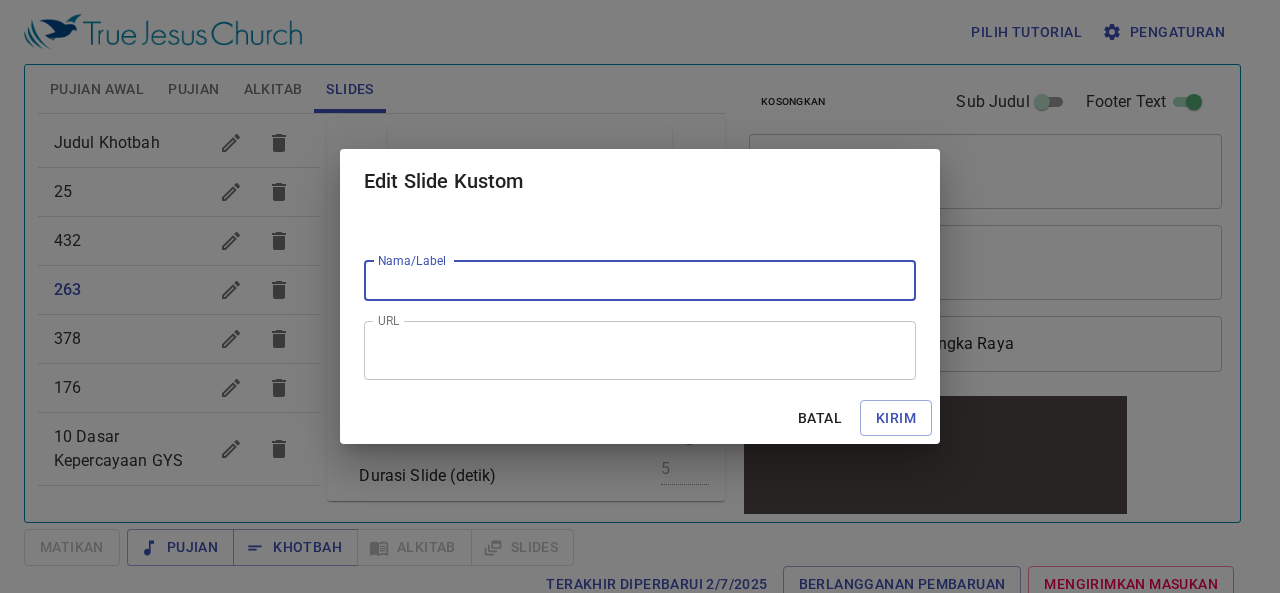 type 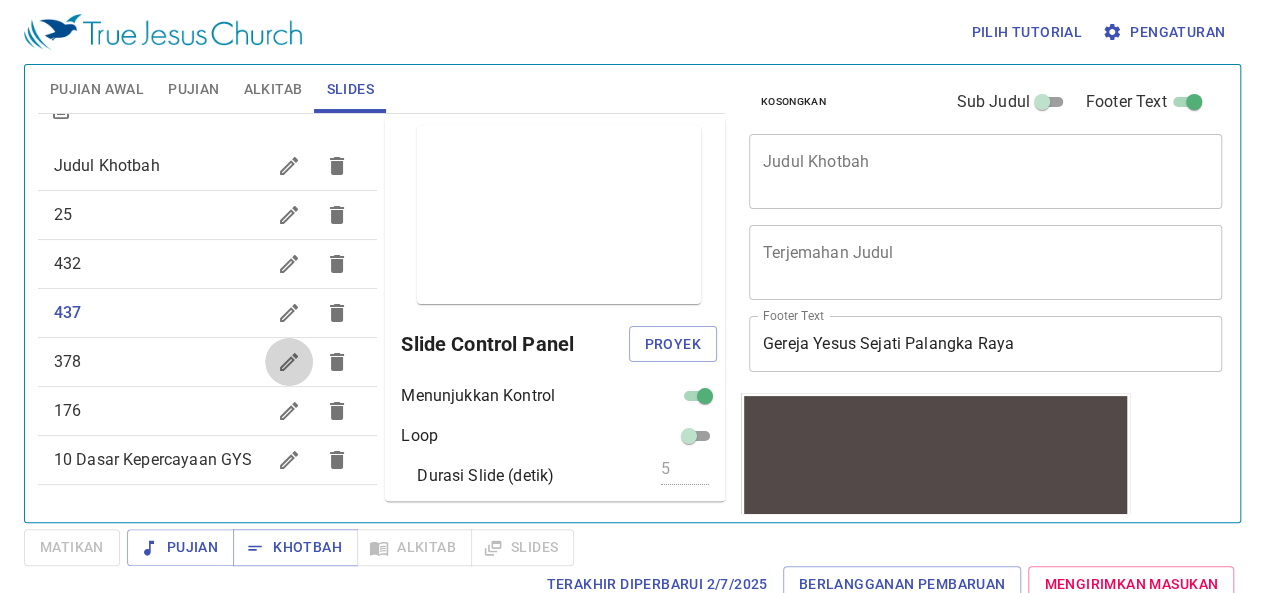 click 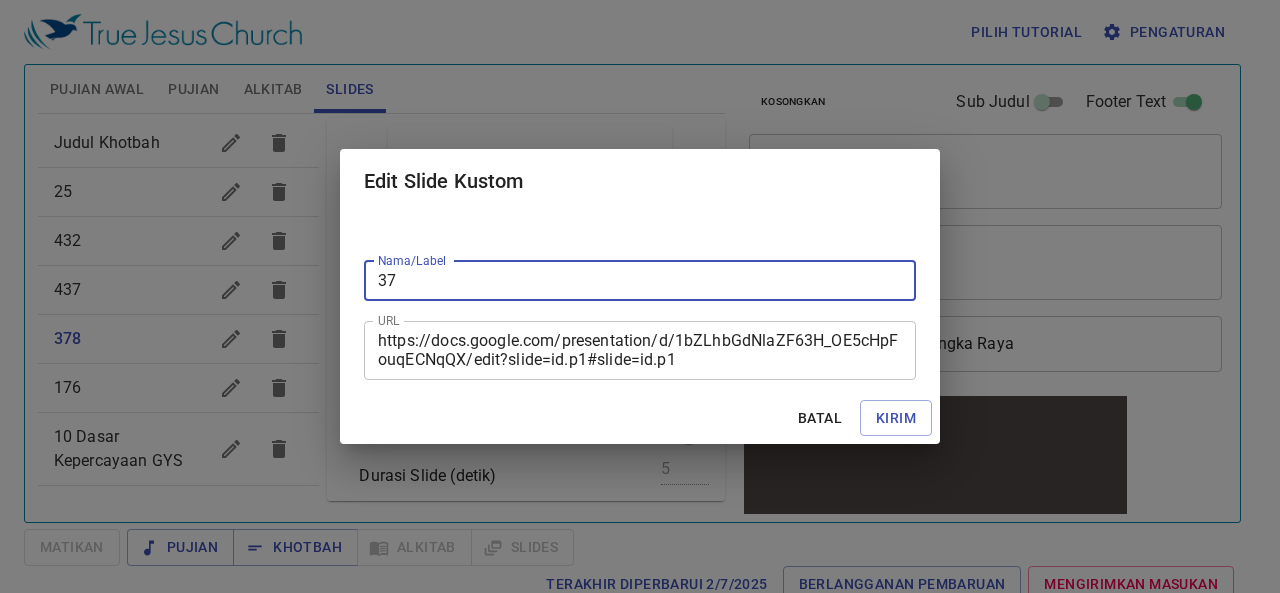 type on "3" 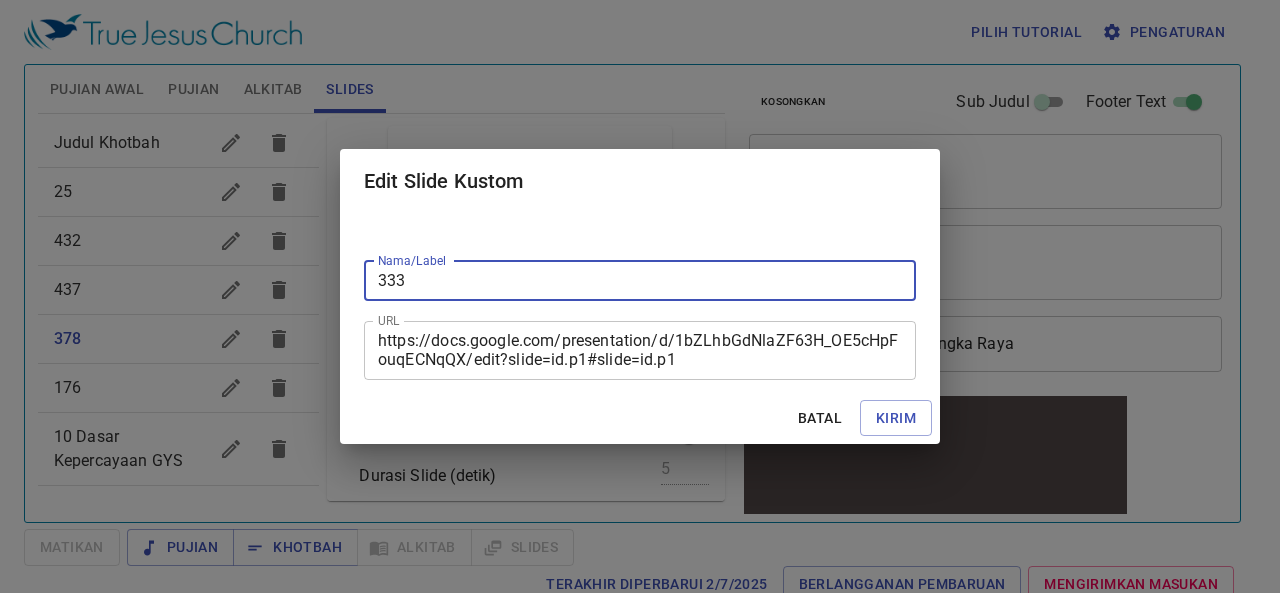 type on "333" 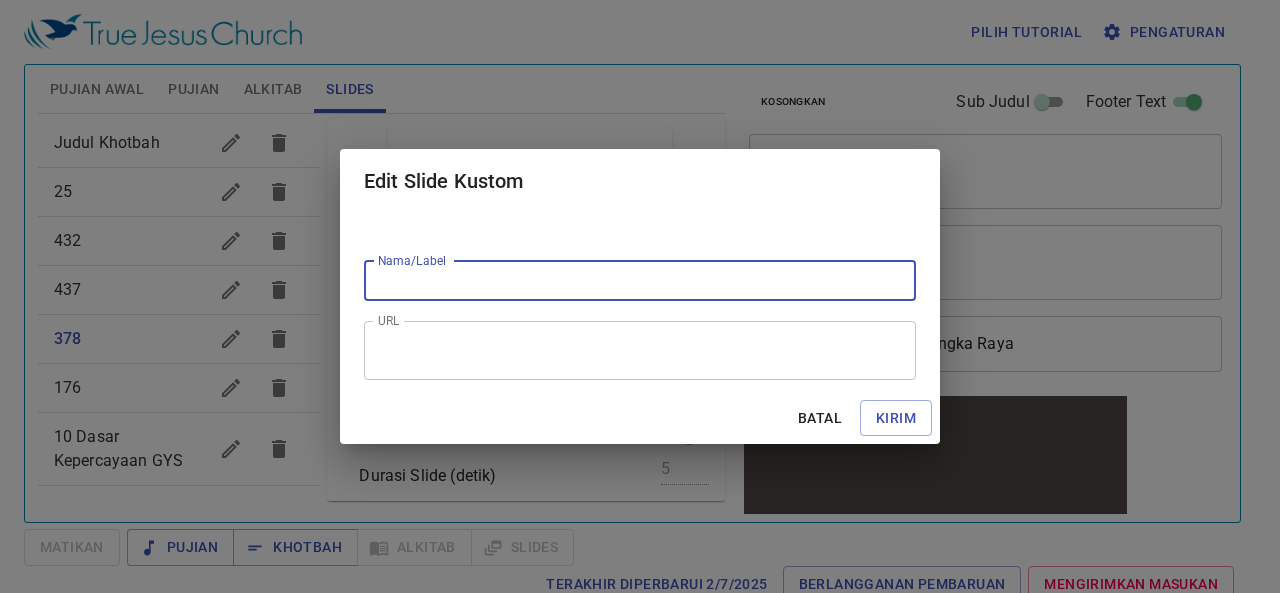 type 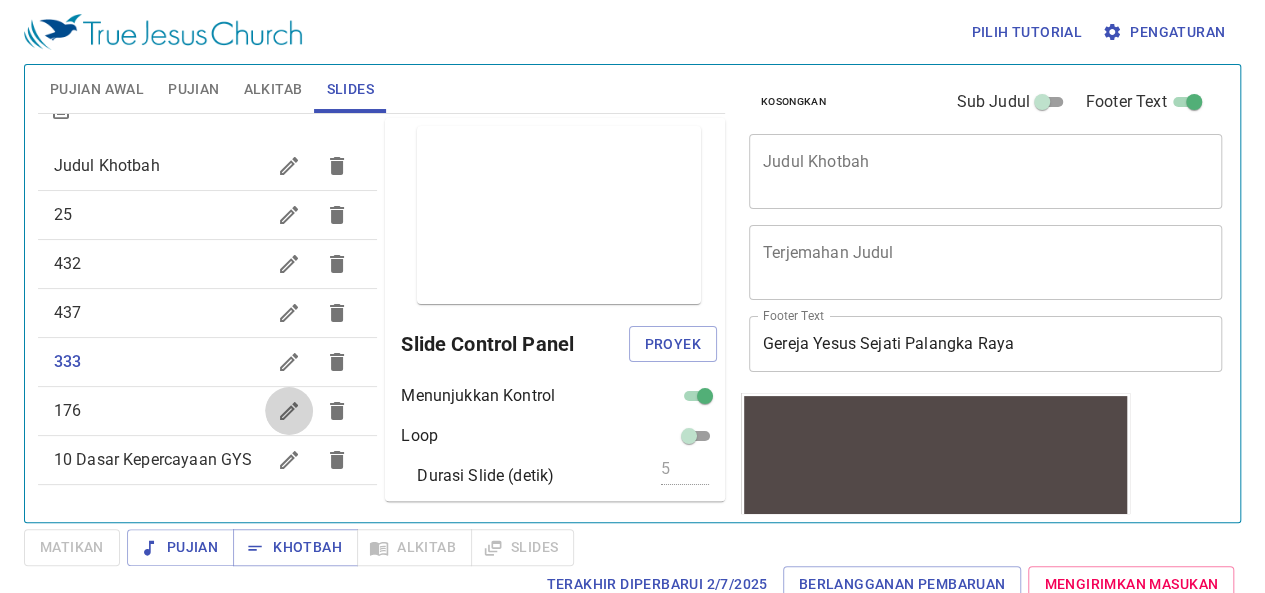 click 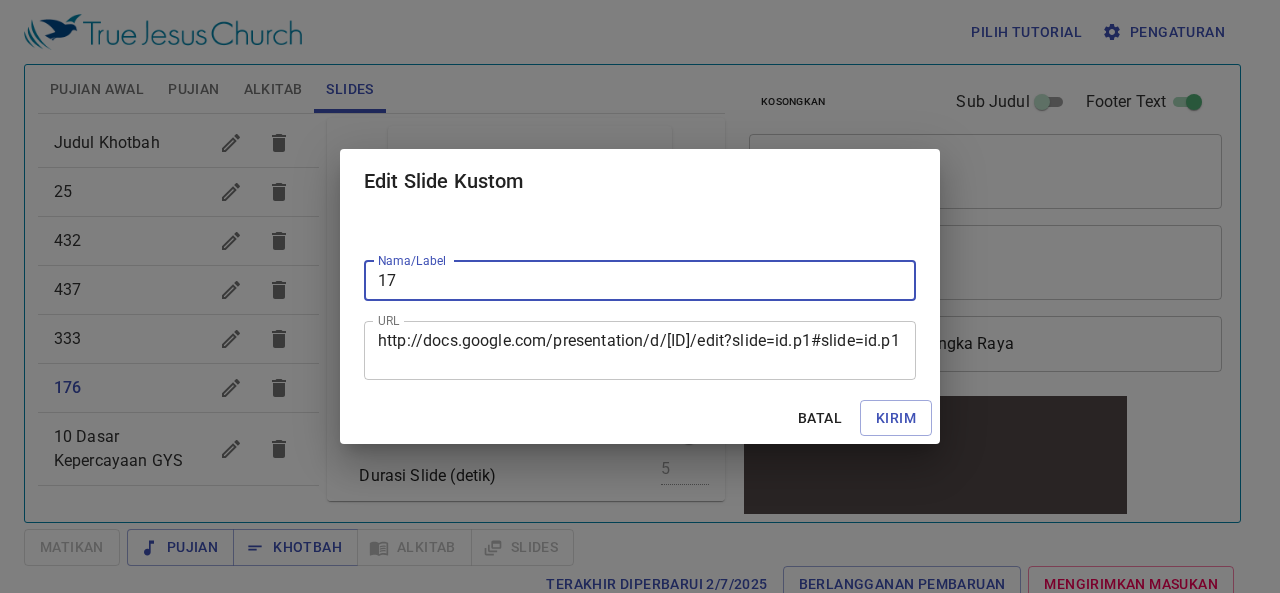 type on "1" 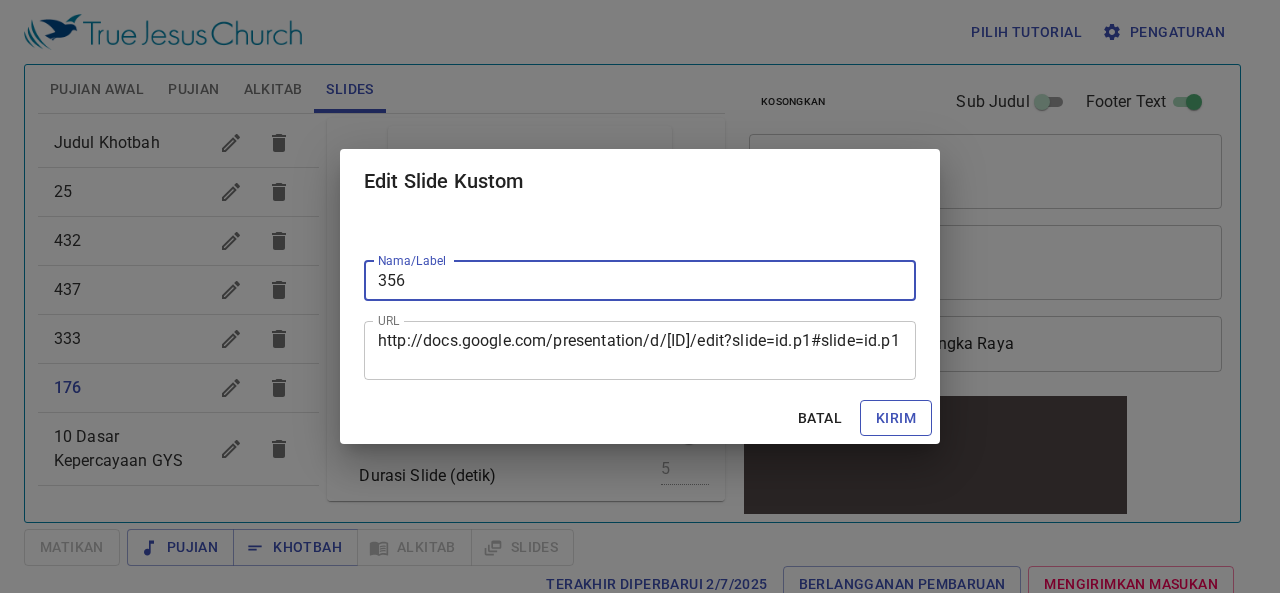 type on "356" 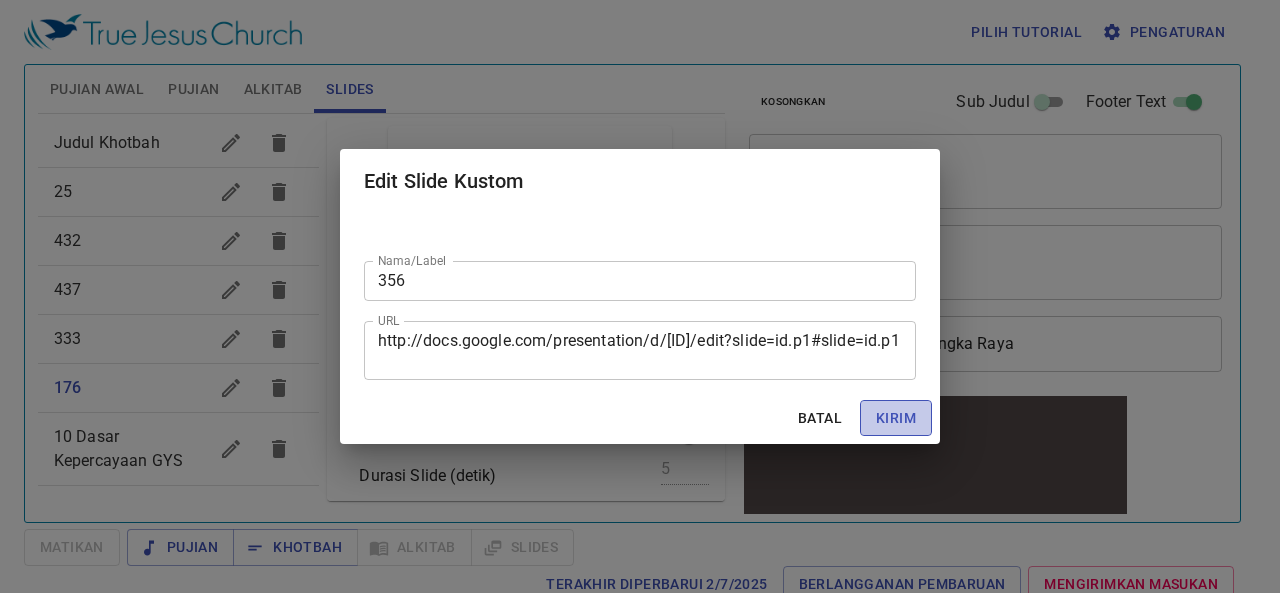 click on "Kirim" at bounding box center (896, 418) 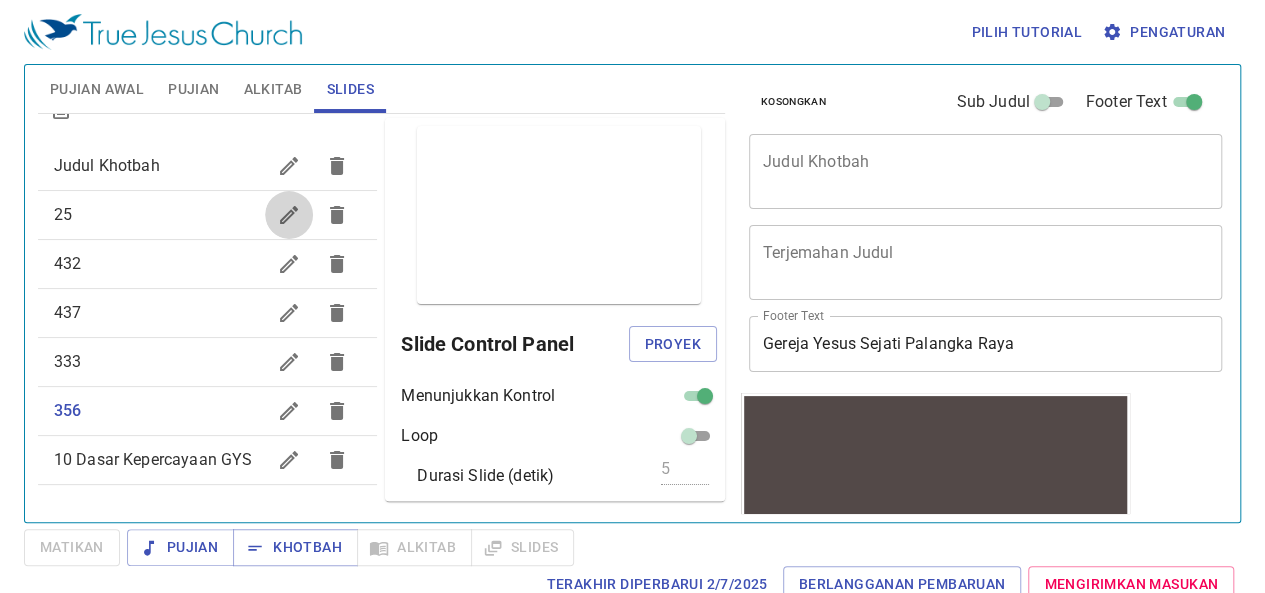 click at bounding box center (289, 215) 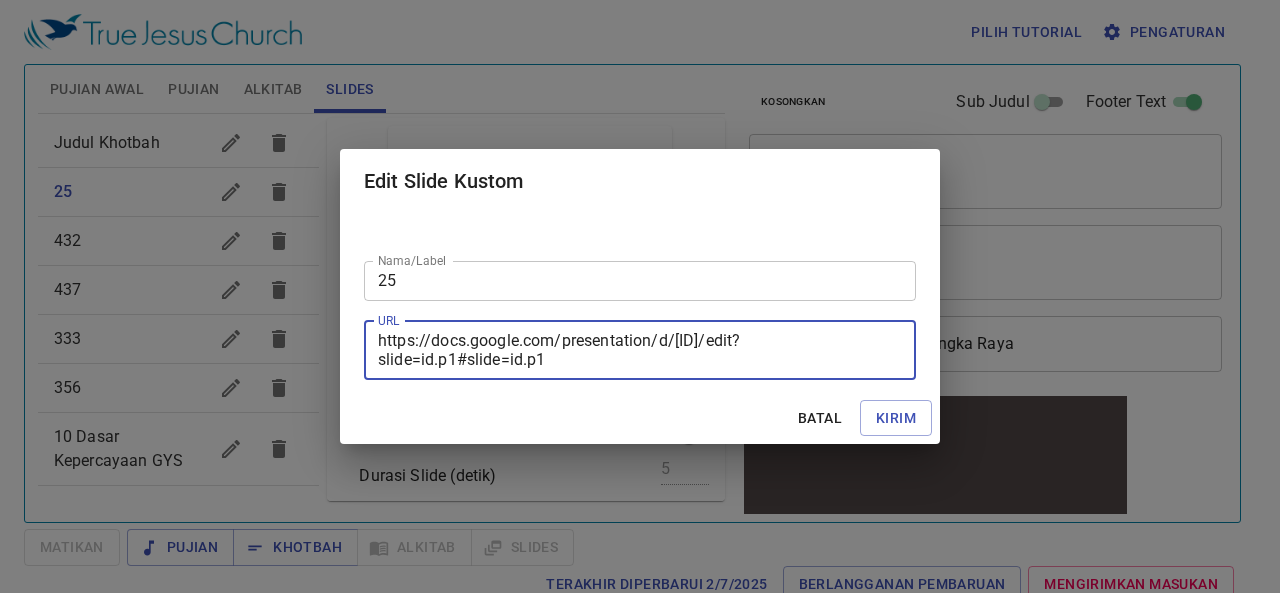 drag, startPoint x: 689, startPoint y: 363, endPoint x: 709, endPoint y: 367, distance: 20.396078 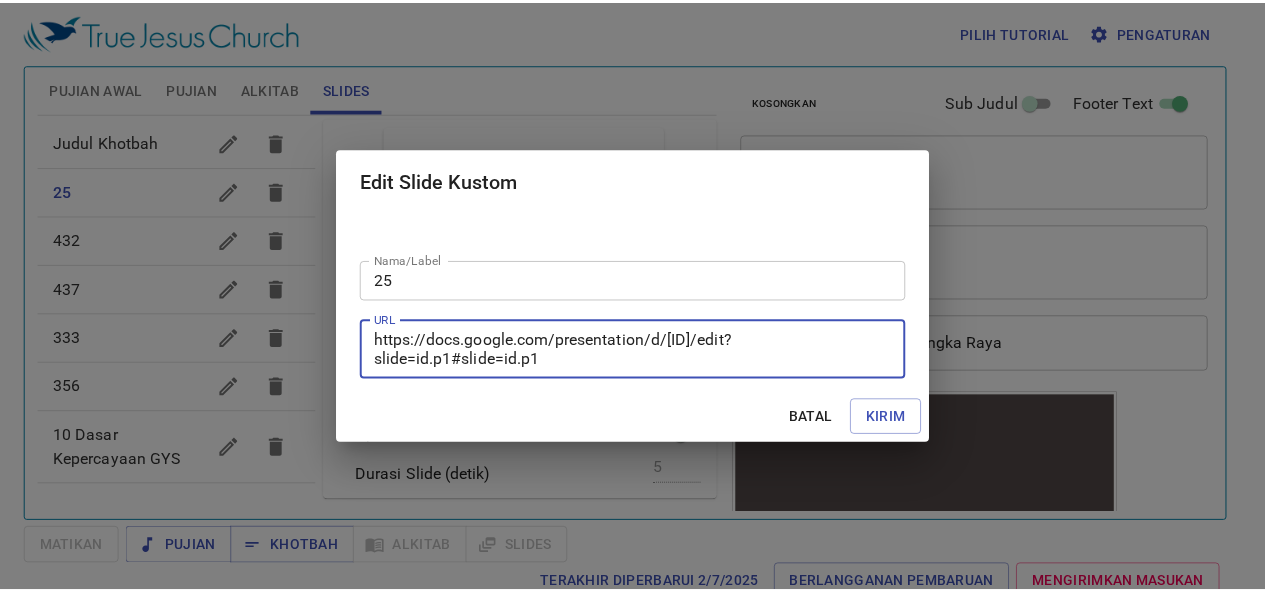 scroll, scrollTop: 0, scrollLeft: 0, axis: both 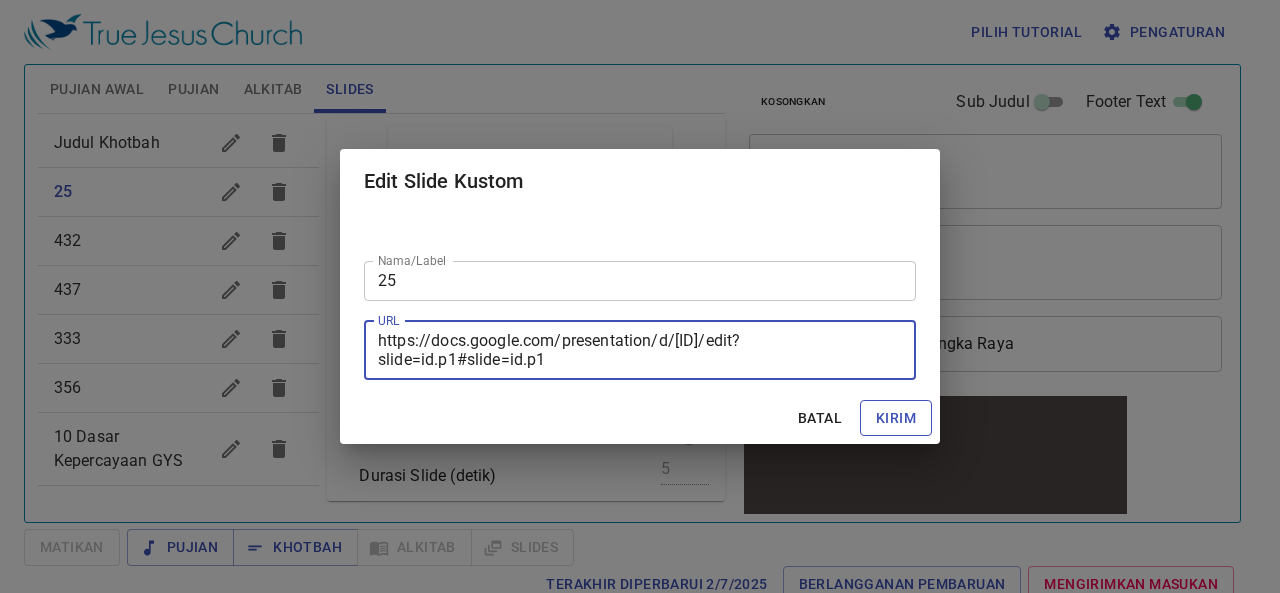 type on "https://docs.google.com/presentation/d/[ID]/edit?slide=id.p1#slide=id.p1" 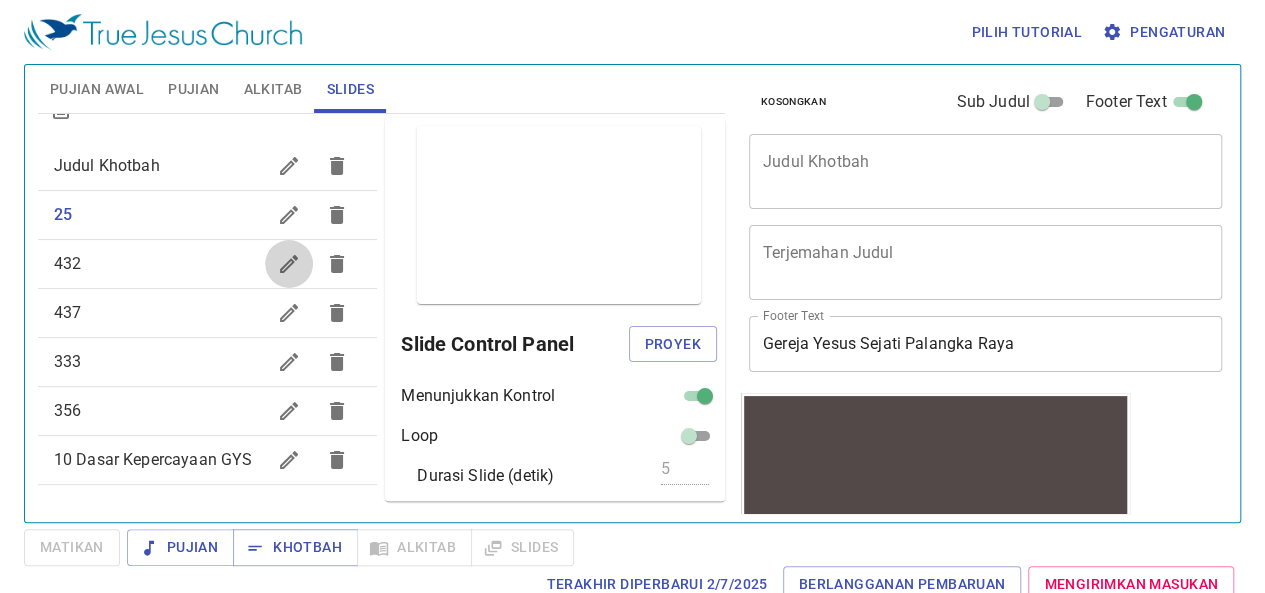 click 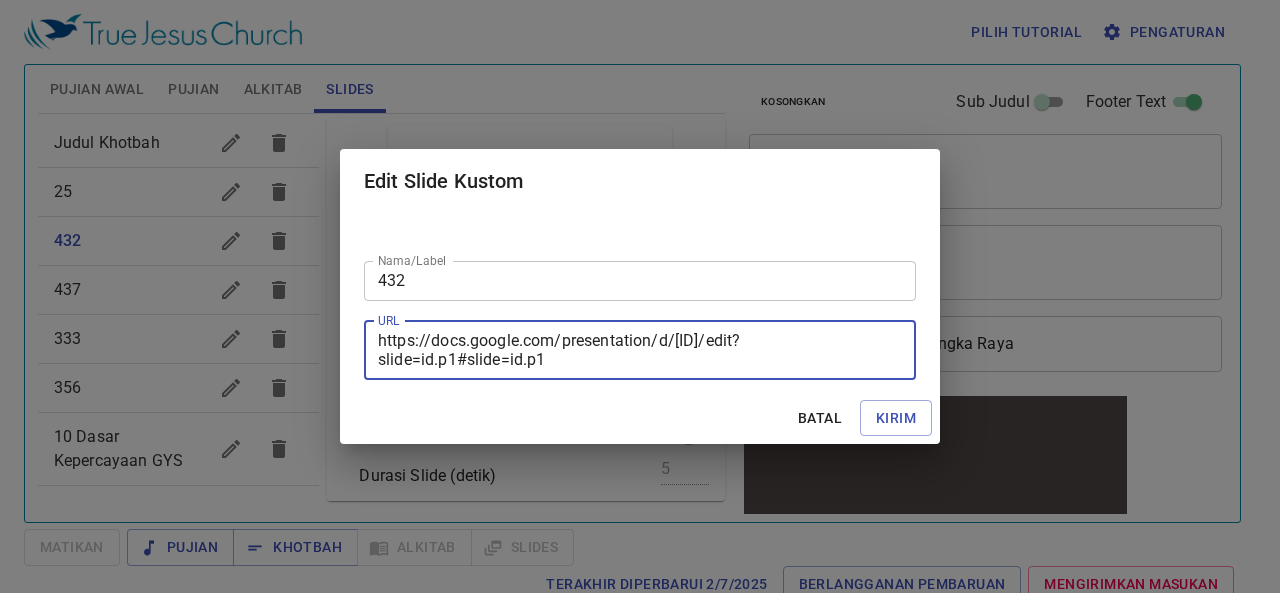 drag, startPoint x: 870, startPoint y: 354, endPoint x: 325, endPoint y: 333, distance: 545.4044 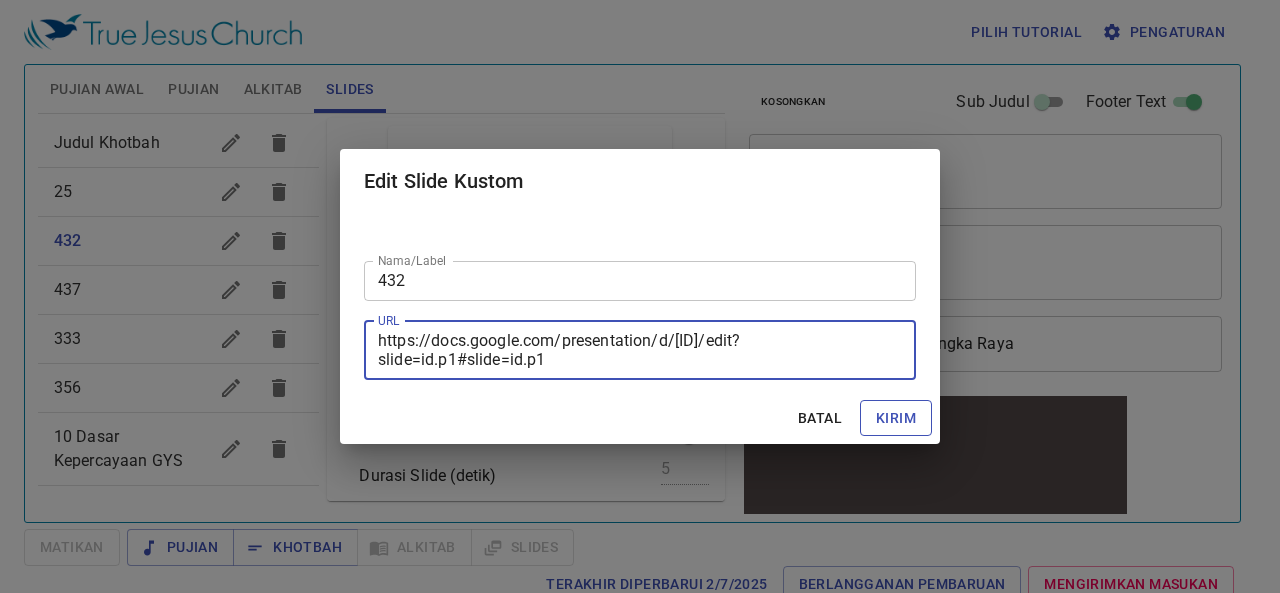 type on "https://docs.google.com/presentation/d/[ID]/edit?slide=id.p1#slide=id.p1" 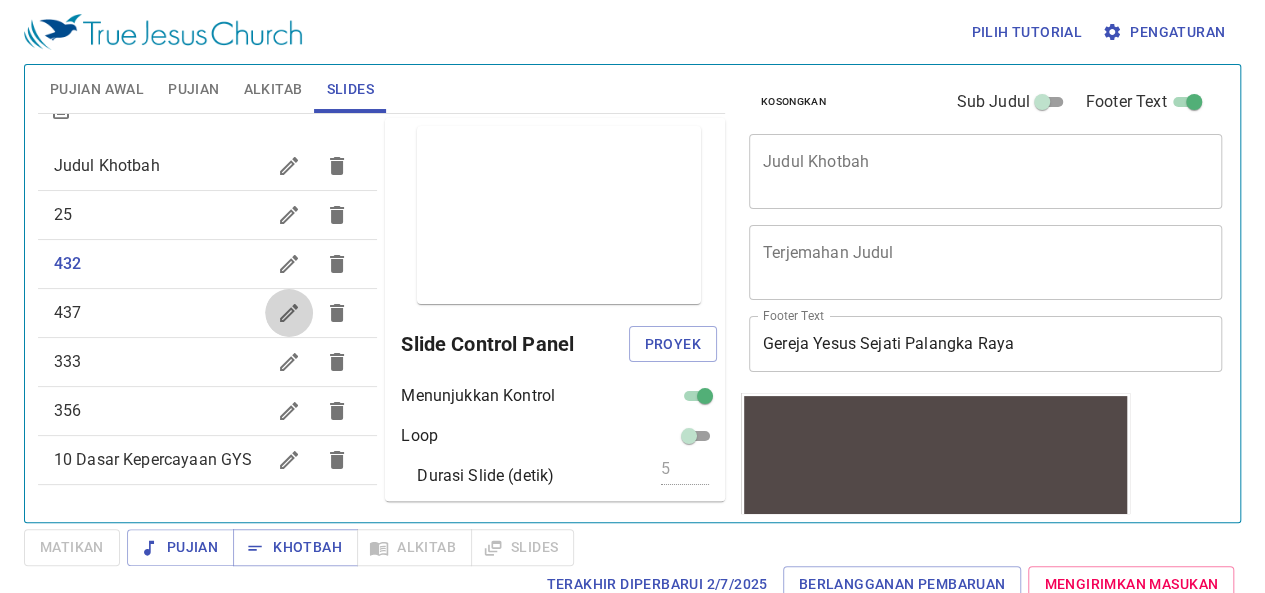 click 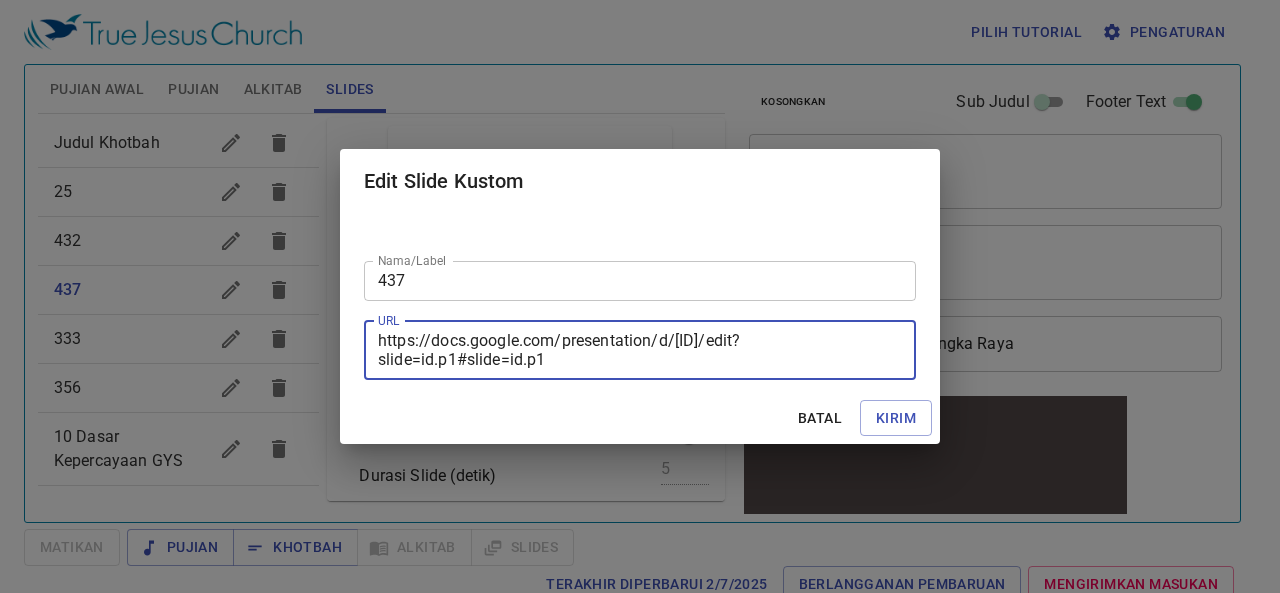 drag, startPoint x: 686, startPoint y: 369, endPoint x: 252, endPoint y: 319, distance: 436.8707 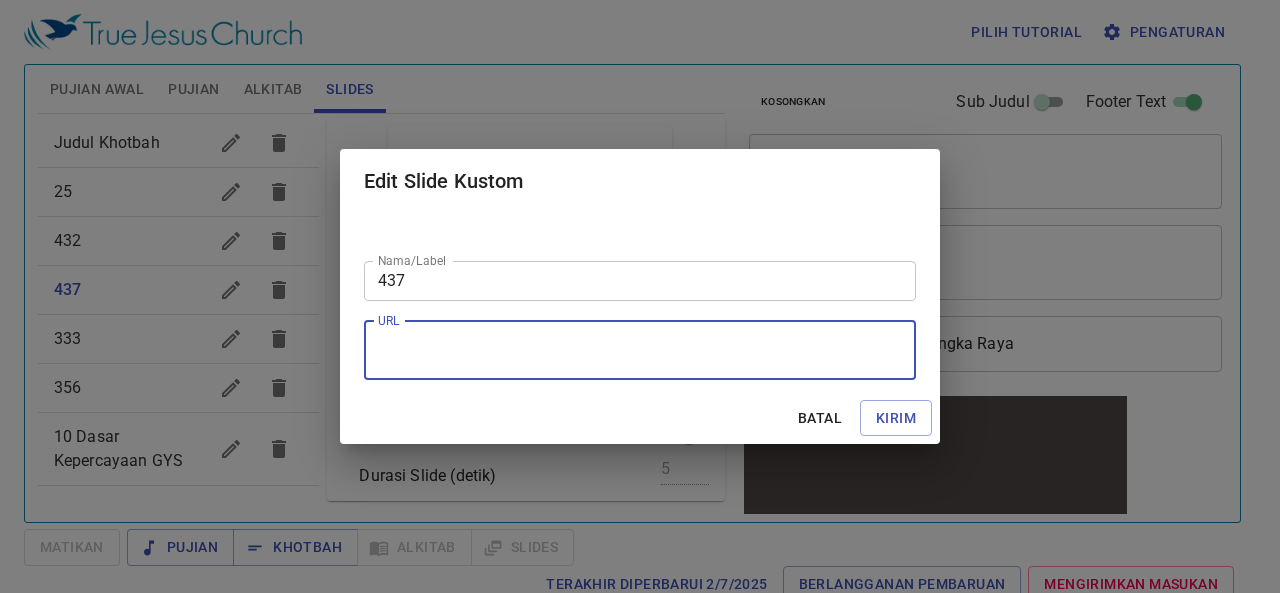 paste on "https://docs.google.com/presentation/d/[ID]/edit?slide=id.p1#slide=id.p1" 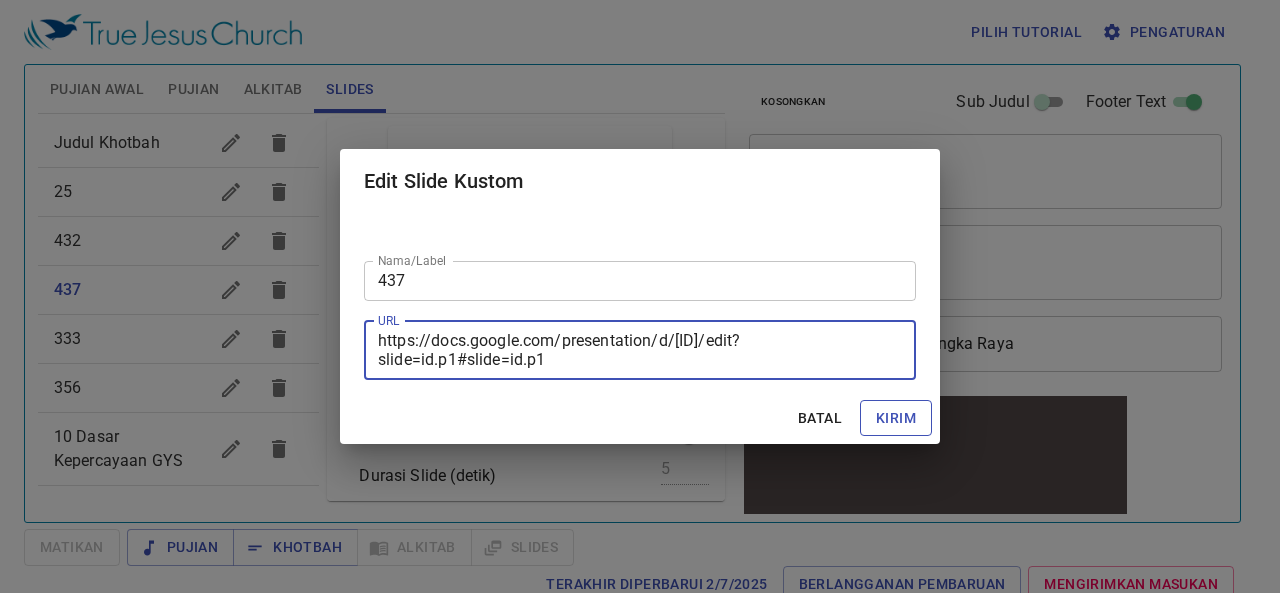 type on "https://docs.google.com/presentation/d/[ID]/edit?slide=id.p1#slide=id.p1" 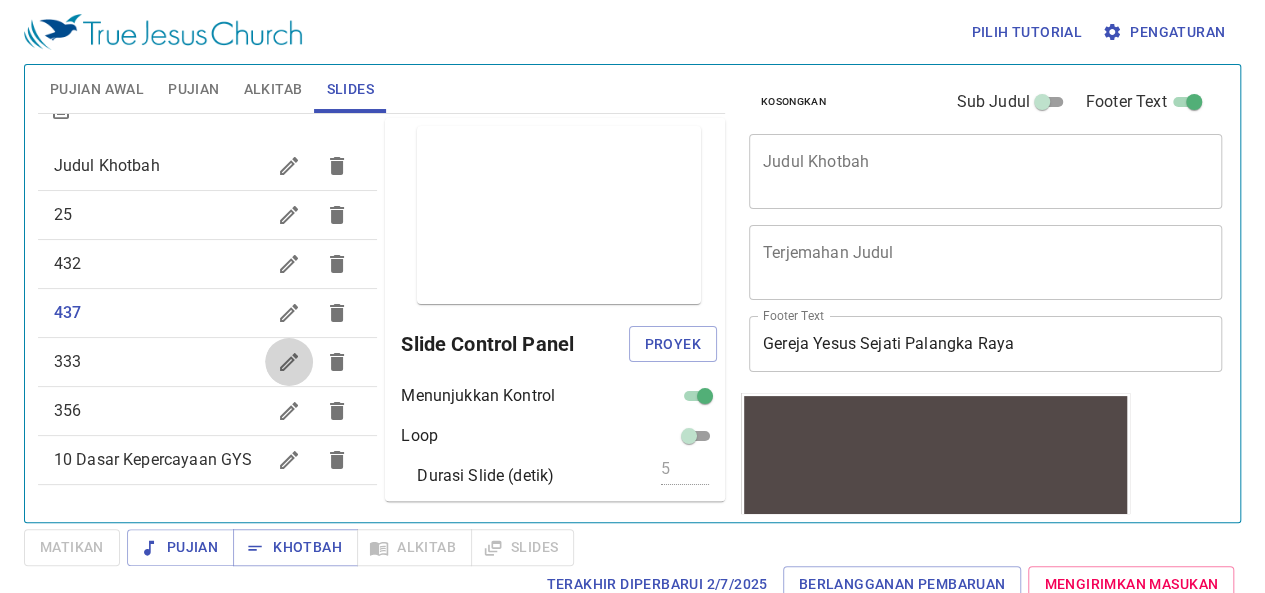 click 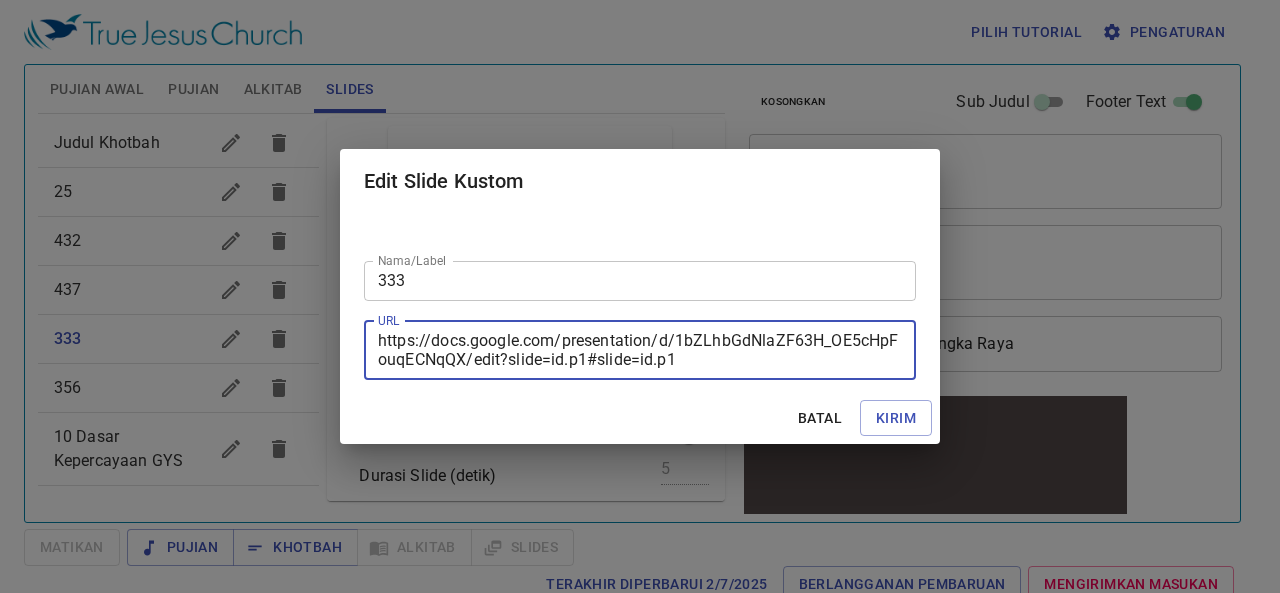 drag, startPoint x: 699, startPoint y: 359, endPoint x: 276, endPoint y: 311, distance: 425.7147 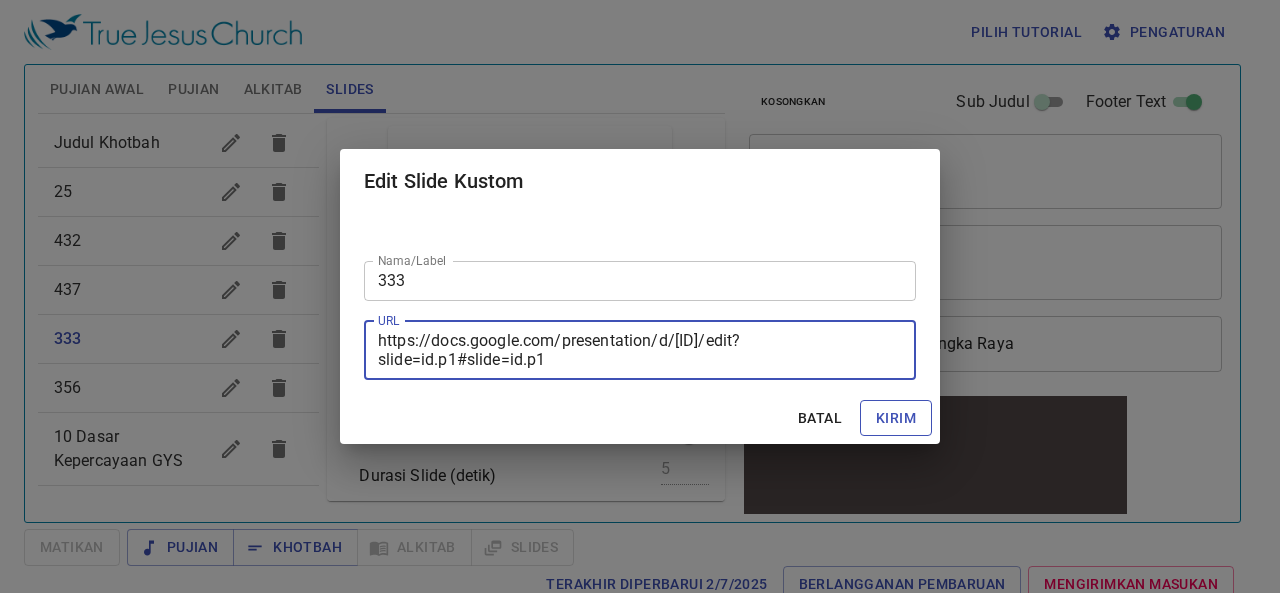 type on "https://docs.google.com/presentation/d/[ID]/edit?slide=id.p1#slide=id.p1" 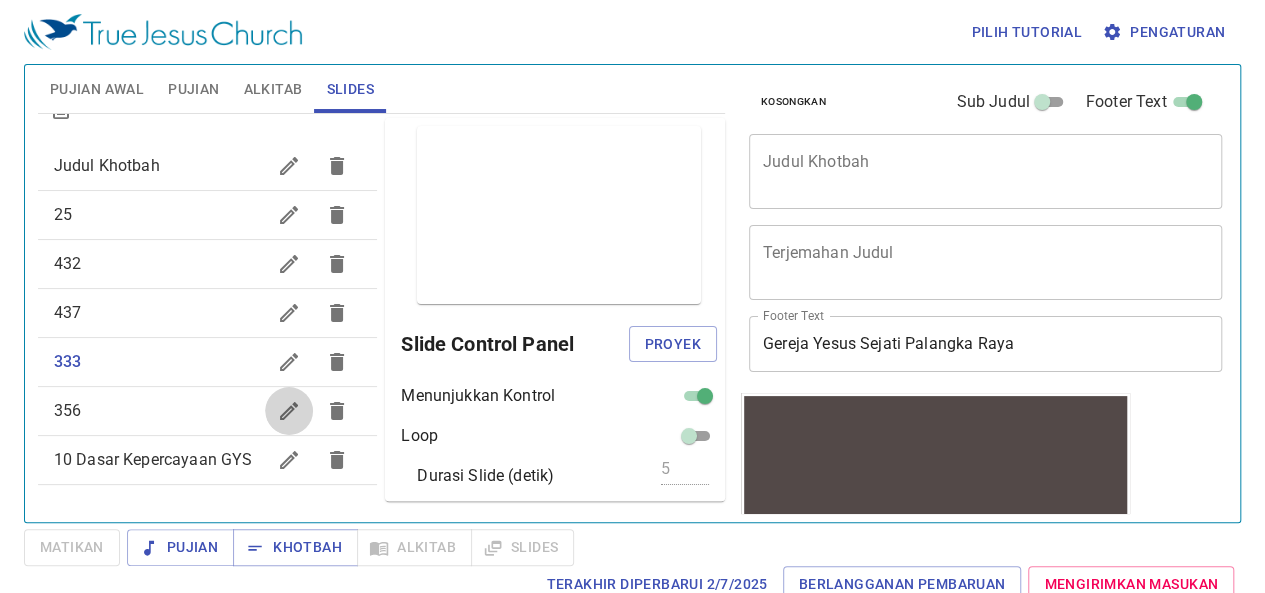 click 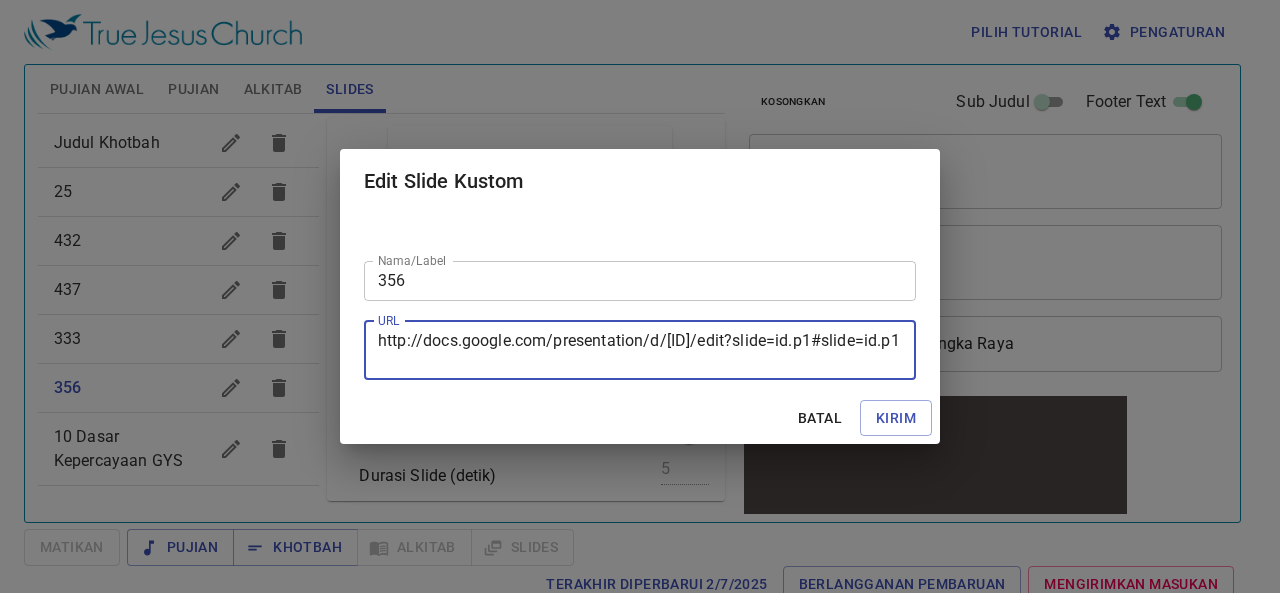 drag, startPoint x: 670, startPoint y: 362, endPoint x: 358, endPoint y: 320, distance: 314.81424 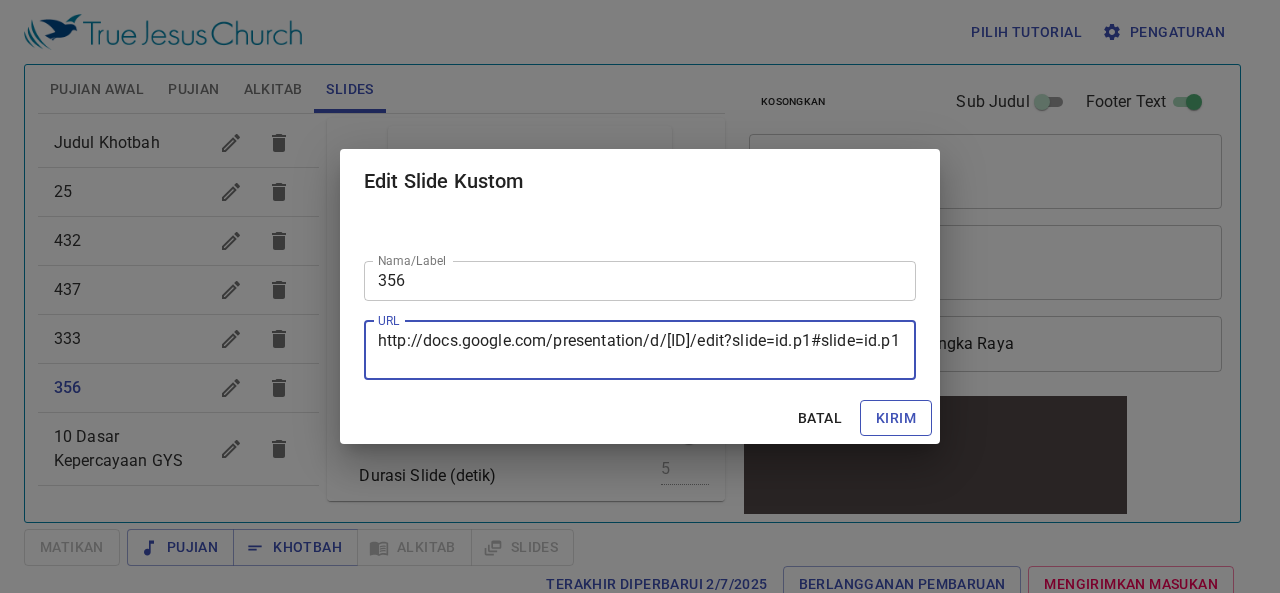 type on "http://docs.google.com/presentation/d/[ID]/edit?slide=id.p1#slide=id.p1" 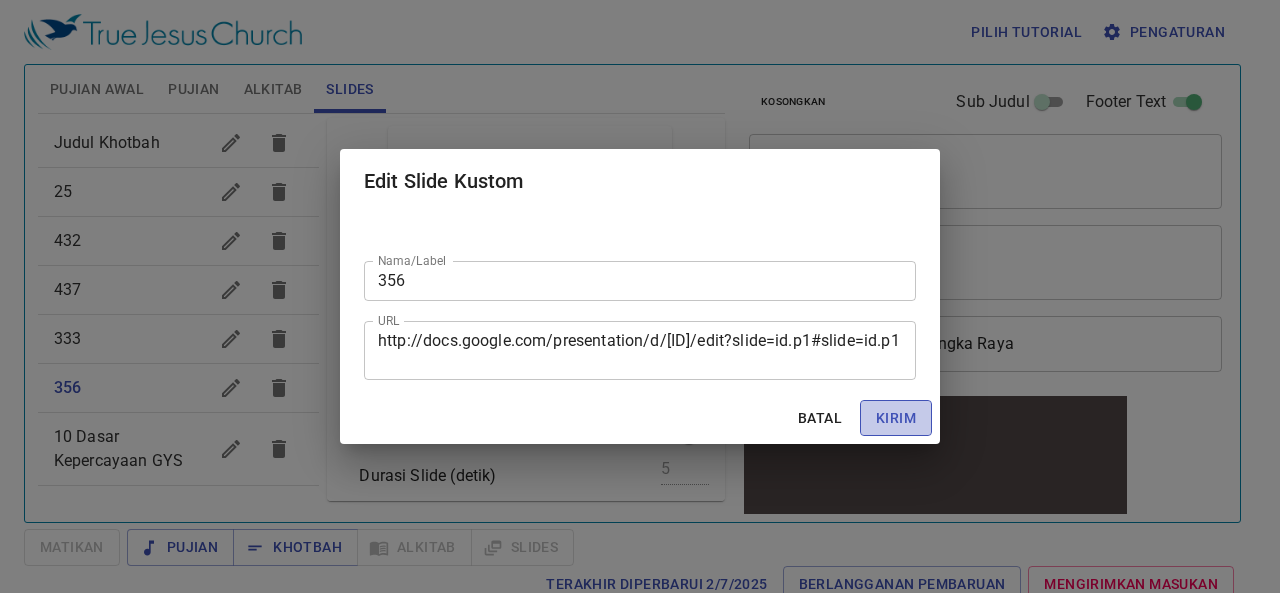 click on "Kirim" at bounding box center (896, 418) 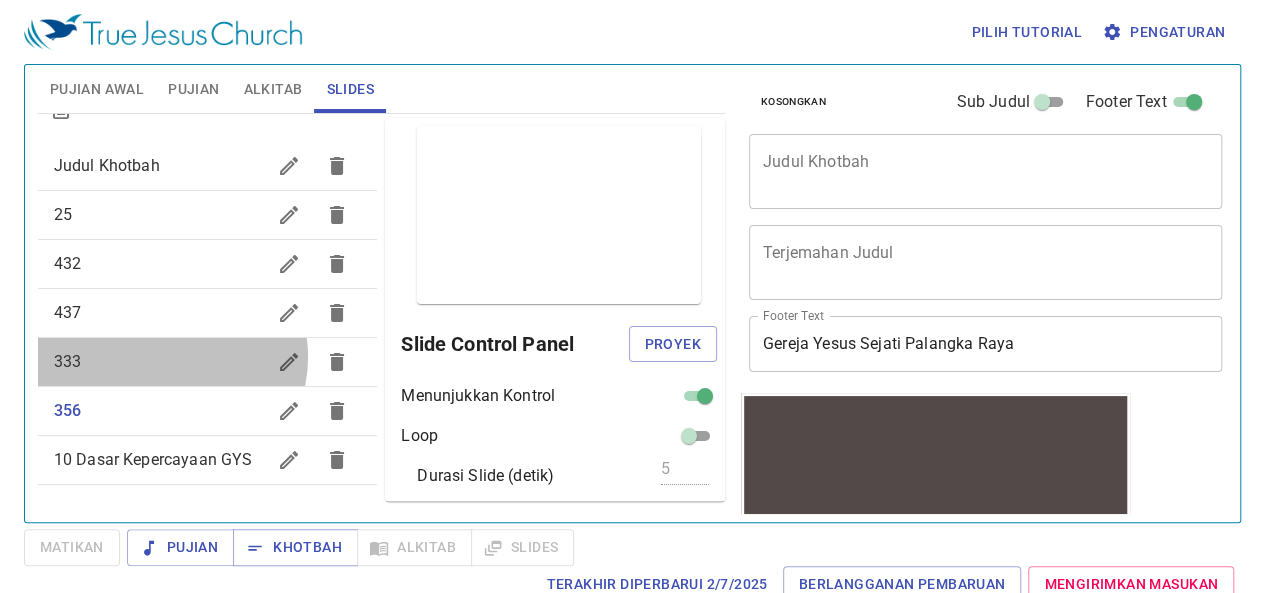 click on "333" at bounding box center (160, 362) 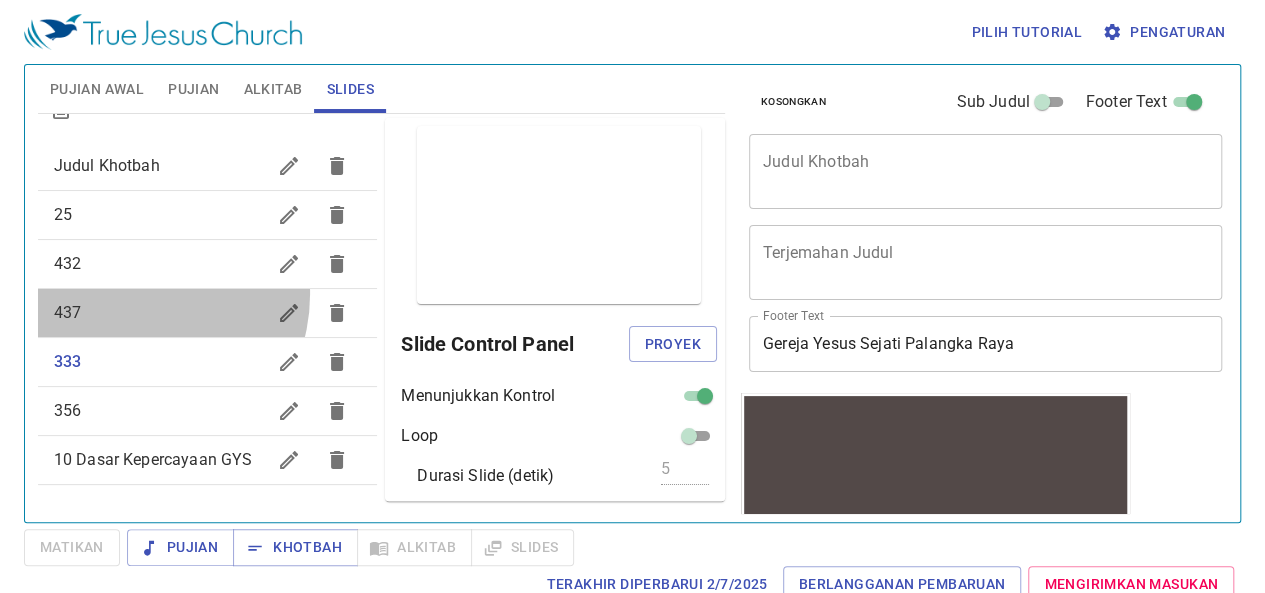 click on "437" at bounding box center [208, 313] 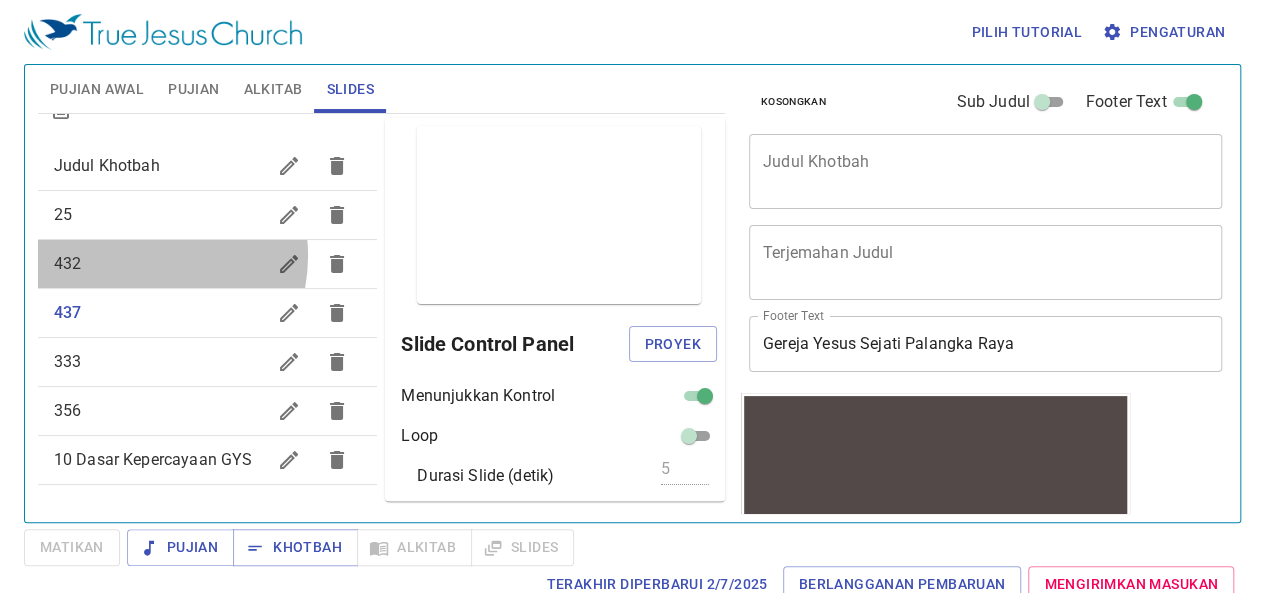 click on "432" at bounding box center (160, 264) 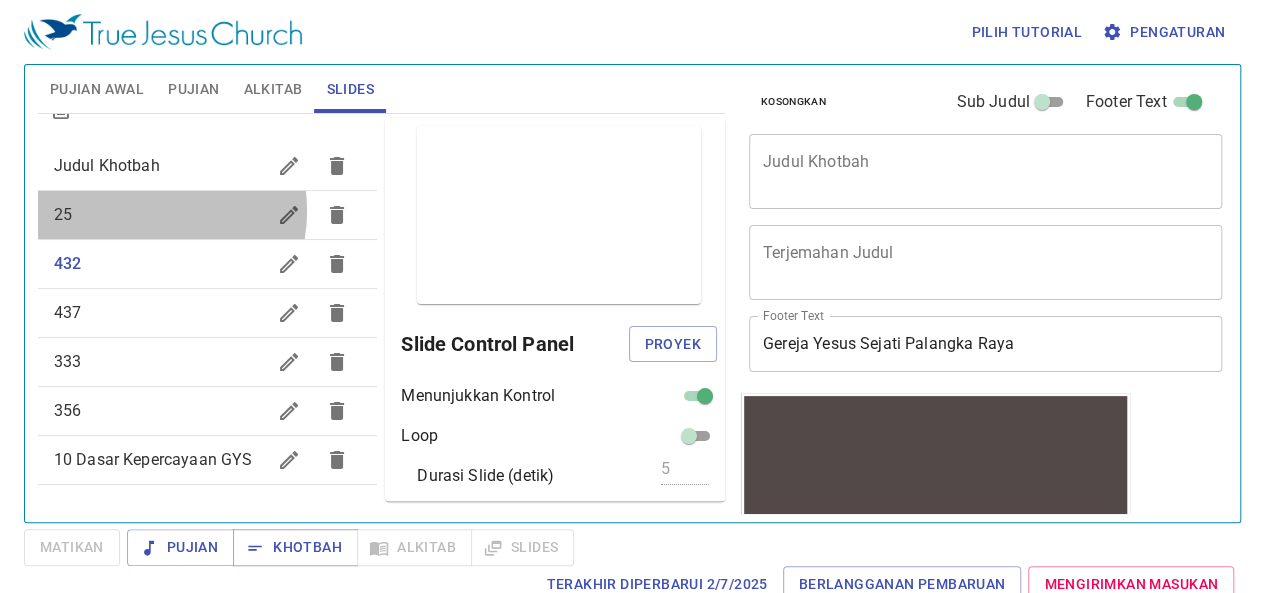 click on "25" at bounding box center [160, 215] 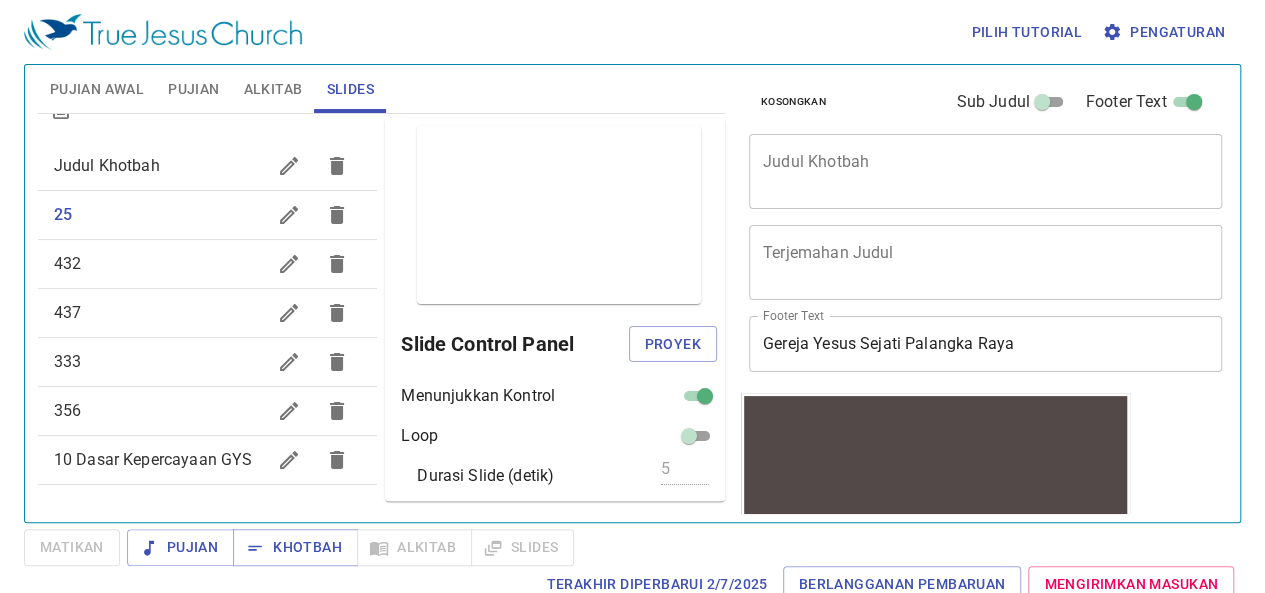 scroll, scrollTop: 0, scrollLeft: 0, axis: both 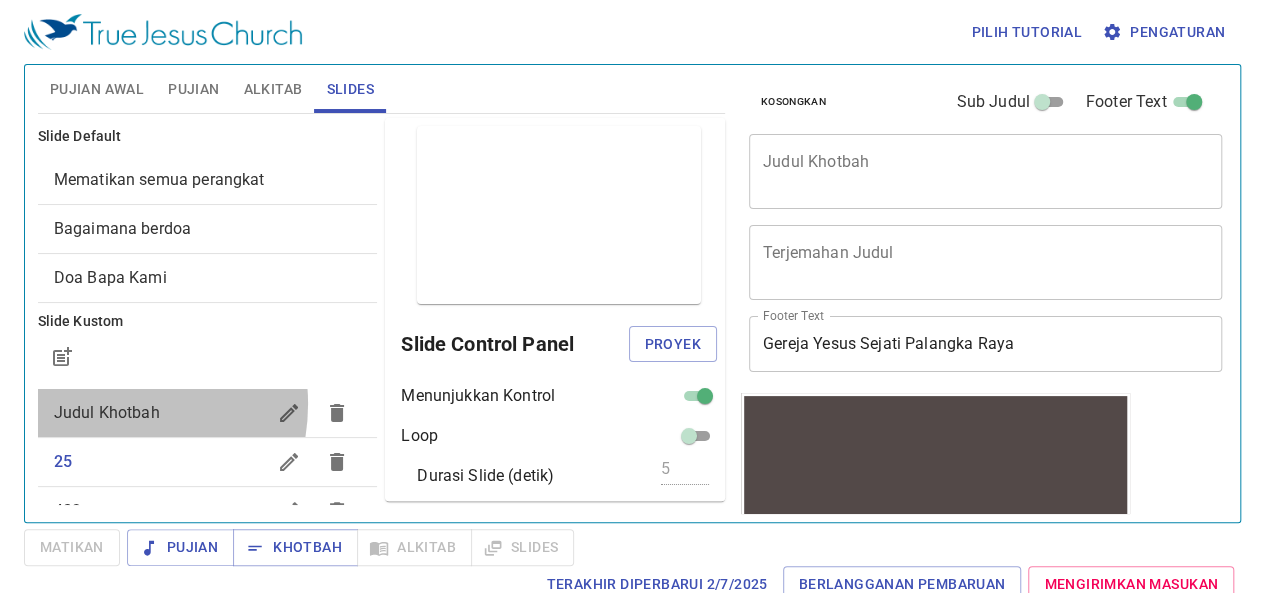 click on "Judul Khotbah" at bounding box center (107, 412) 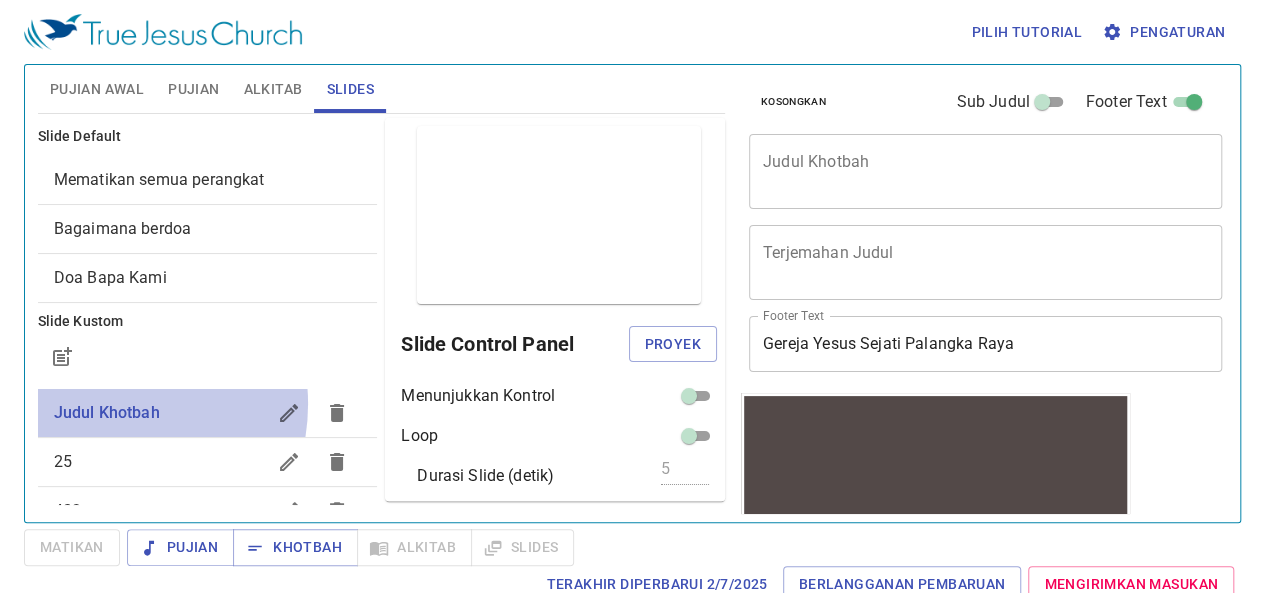 click on "Judul Khotbah" at bounding box center (107, 412) 